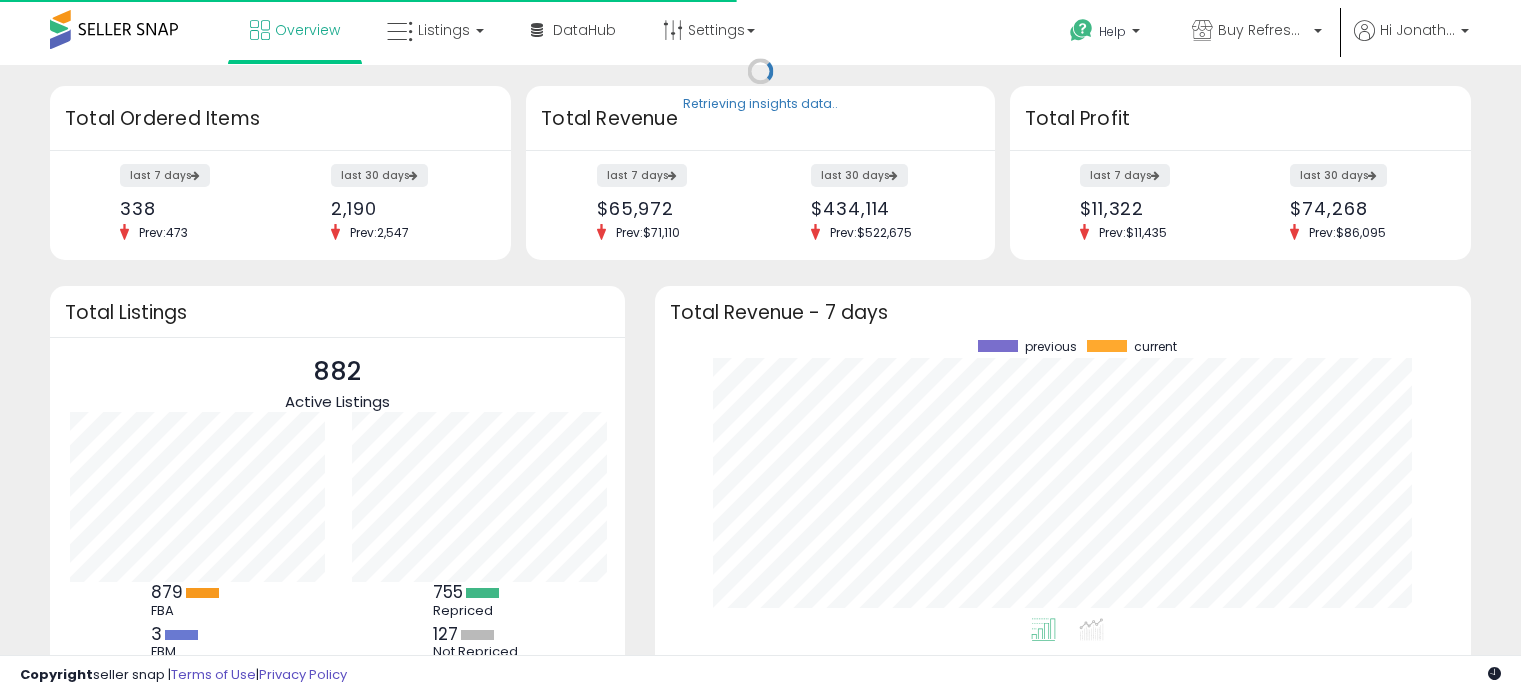scroll, scrollTop: 0, scrollLeft: 0, axis: both 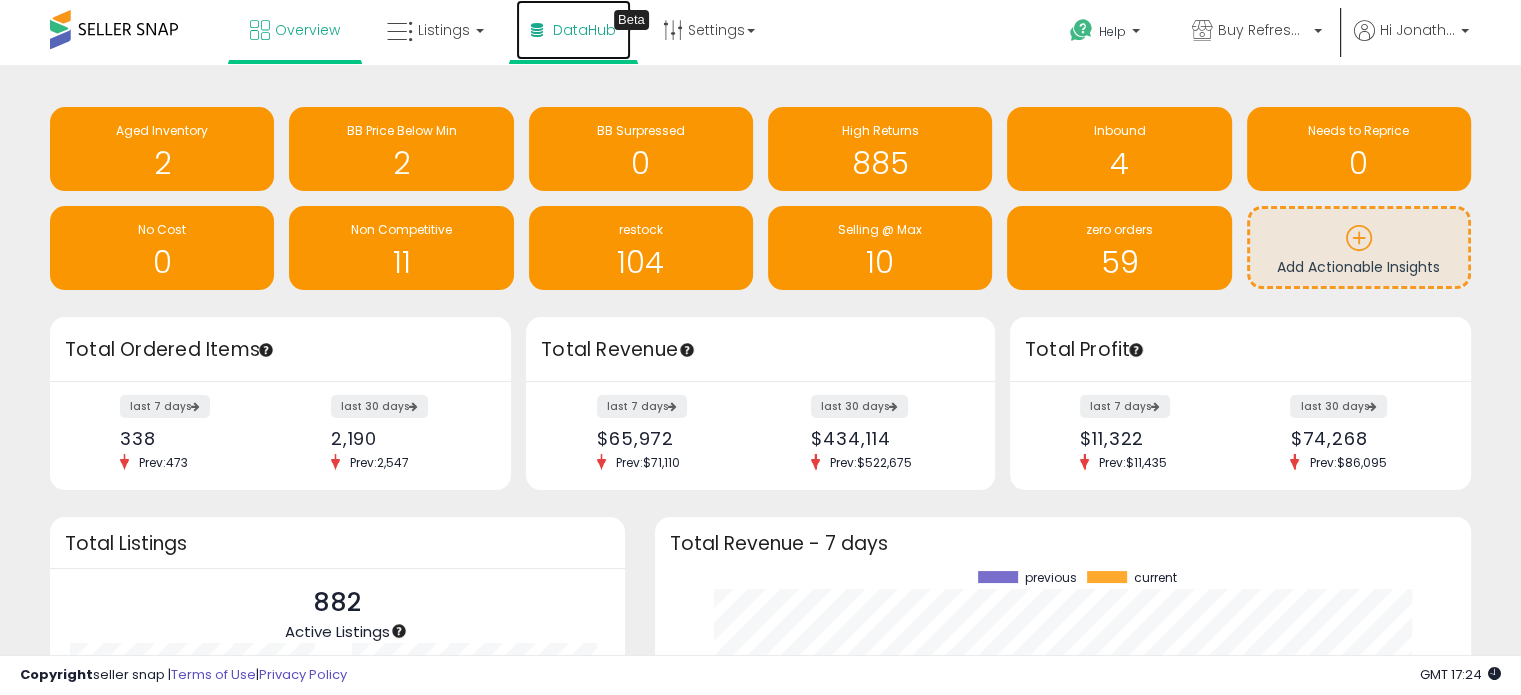 click on "DataHub Beta" at bounding box center [573, 30] 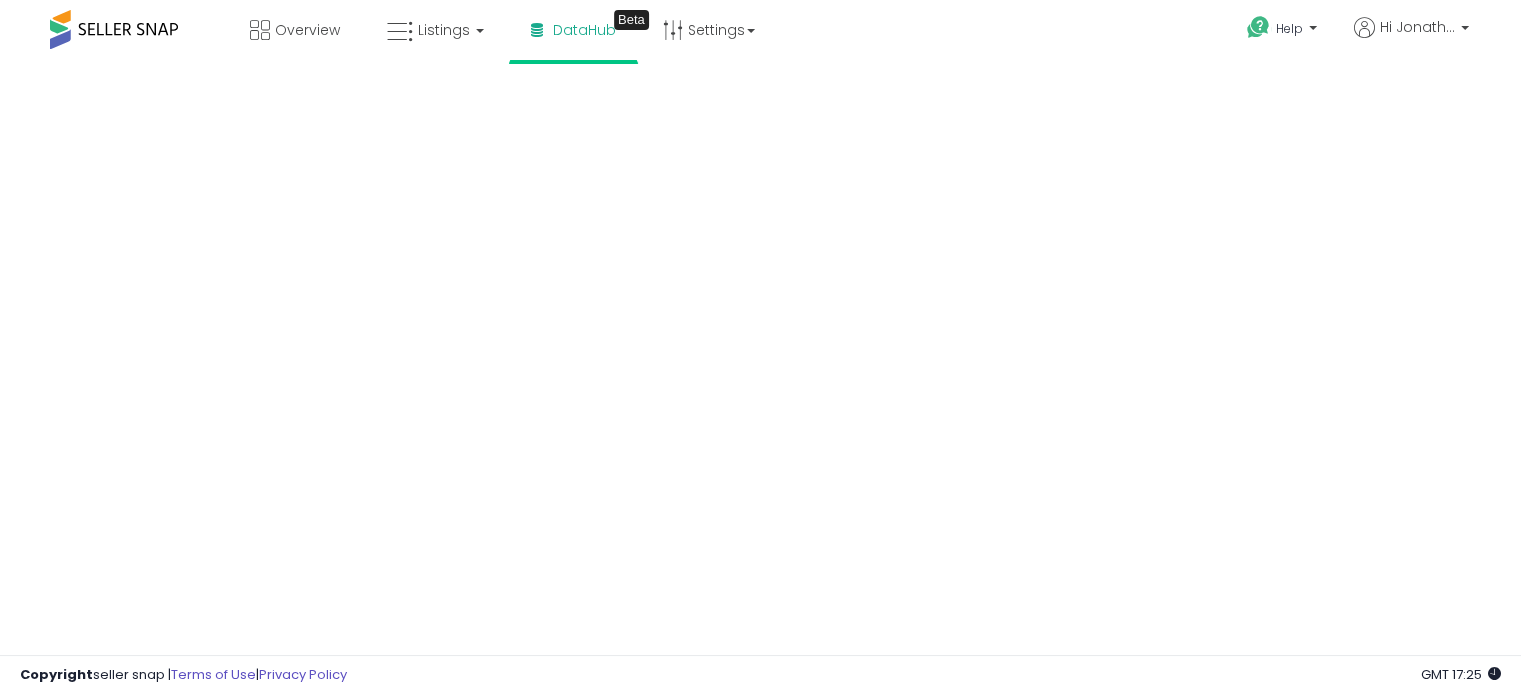 scroll, scrollTop: 0, scrollLeft: 0, axis: both 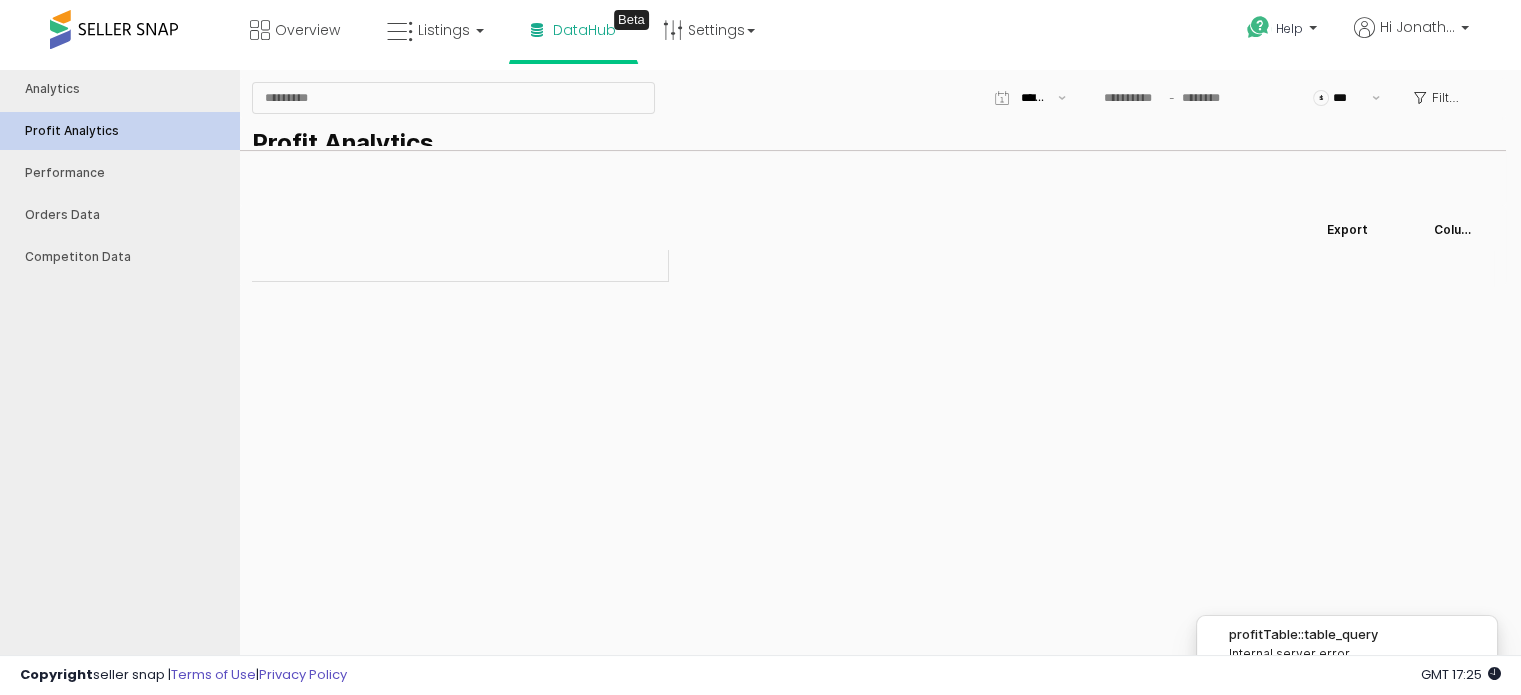 type on "***" 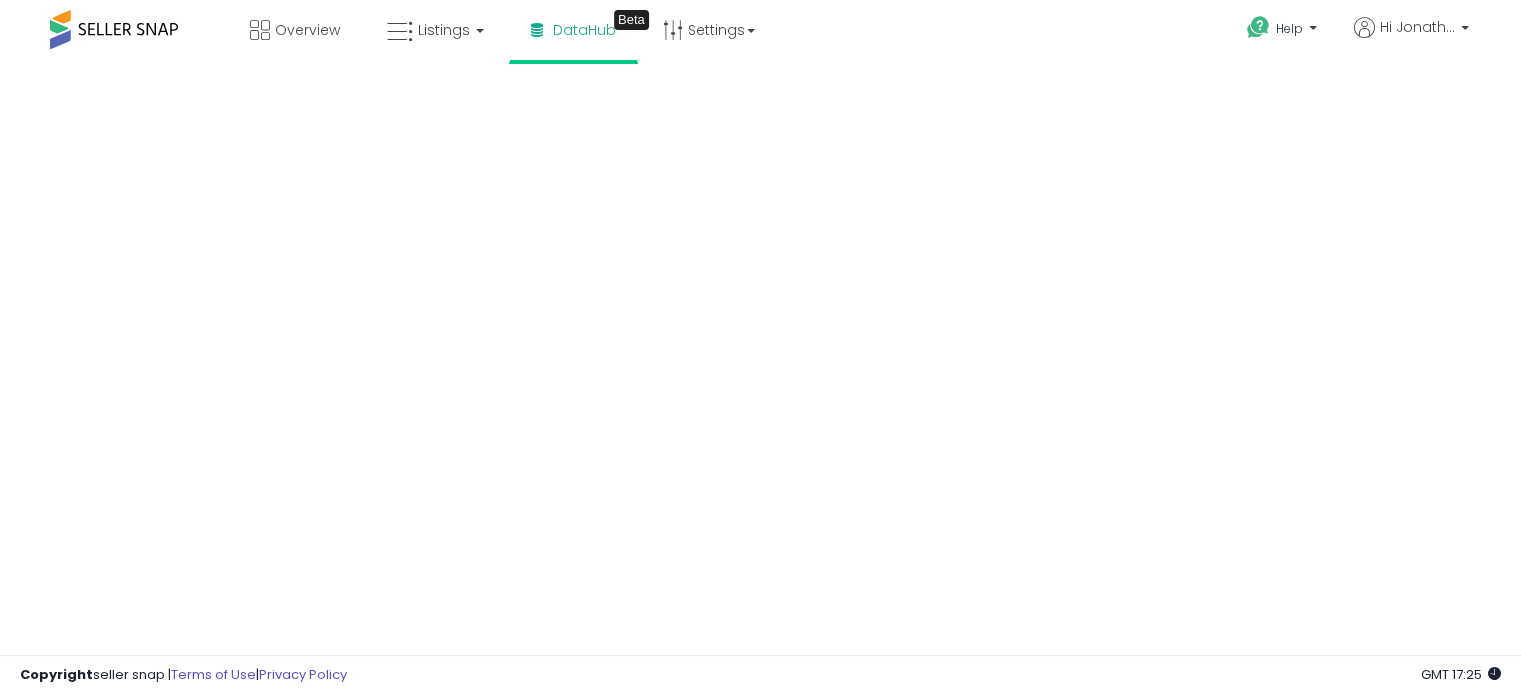 scroll, scrollTop: 0, scrollLeft: 0, axis: both 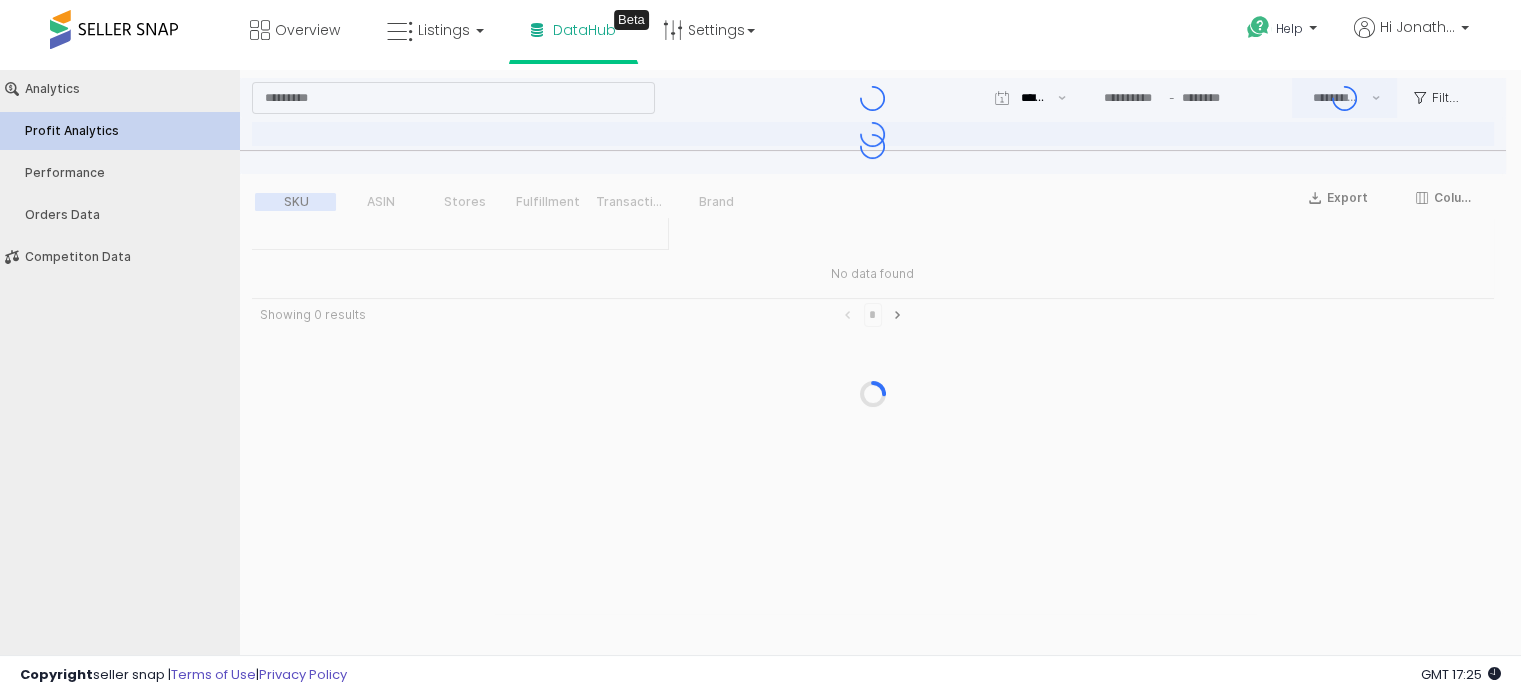 type on "***" 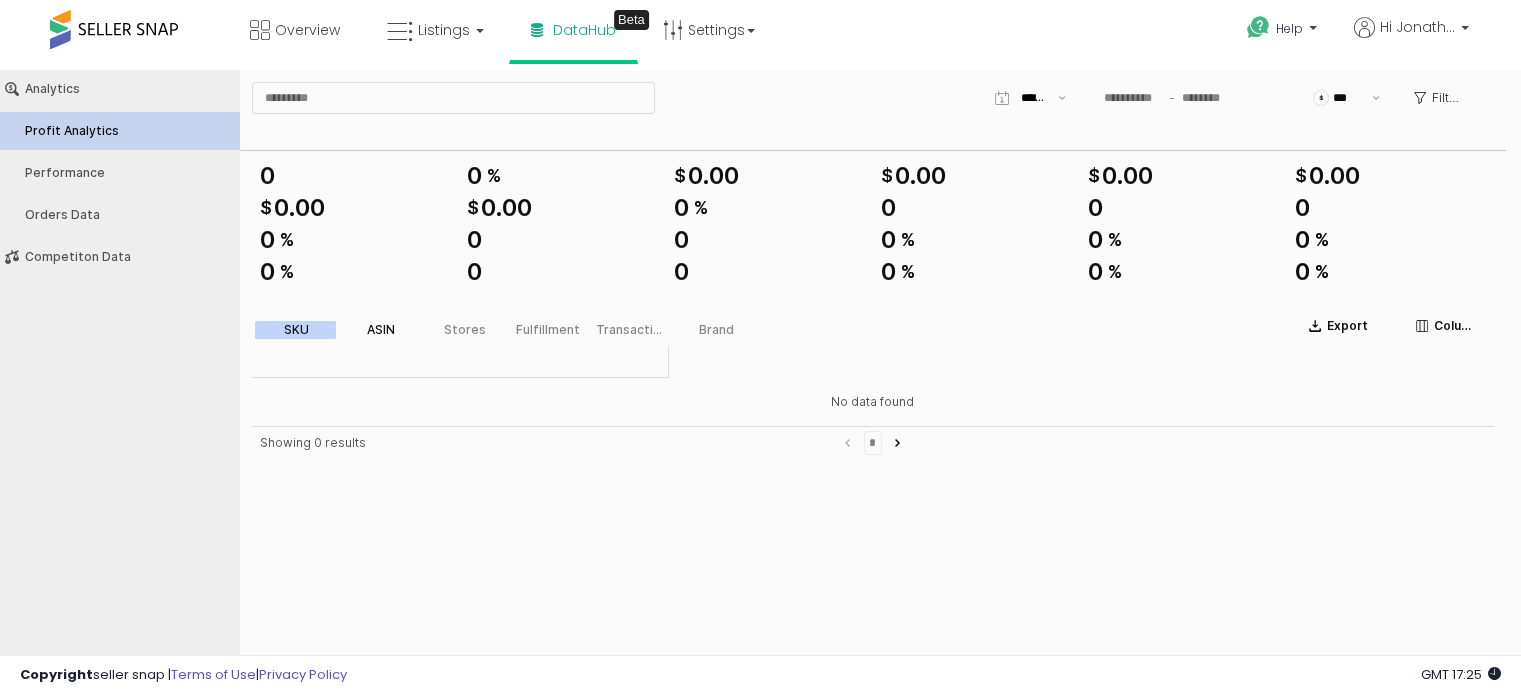 click on "ASIN" at bounding box center [381, 330] 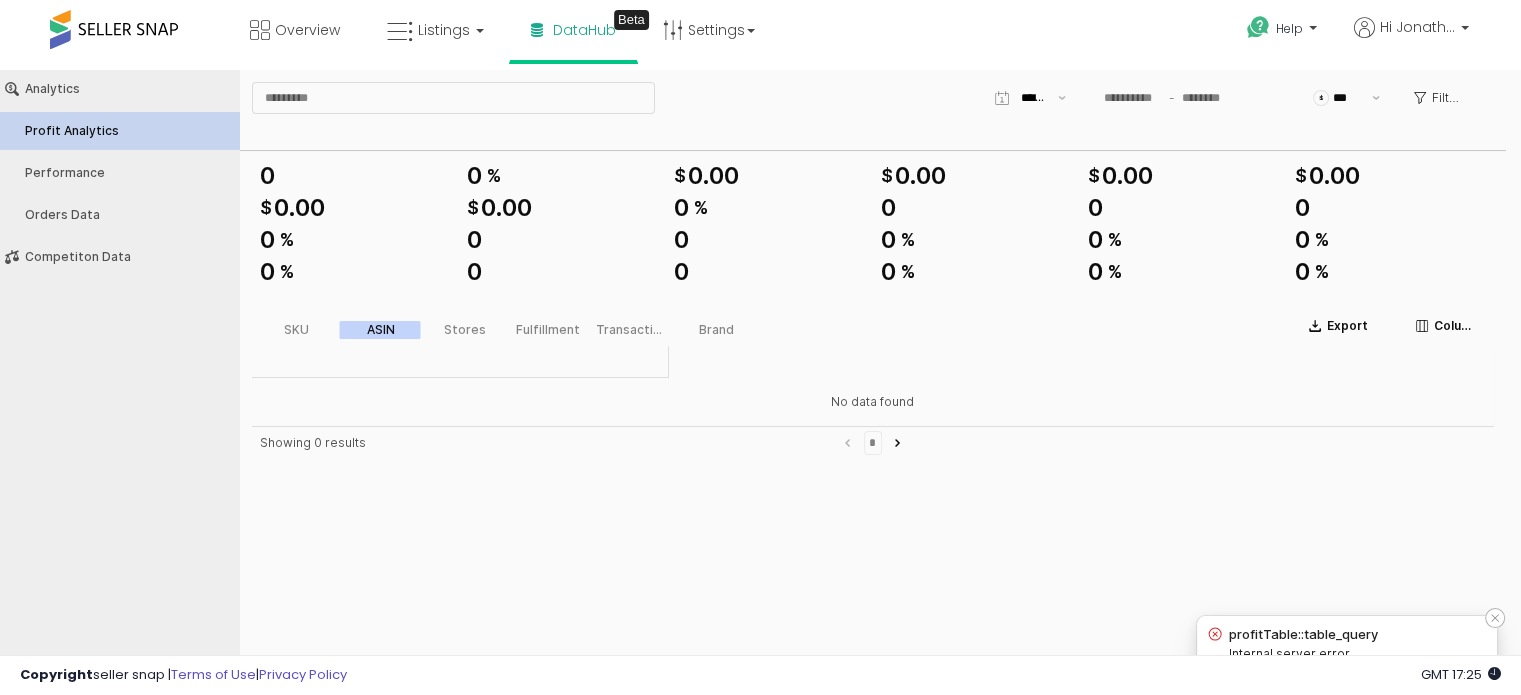 click at bounding box center (1495, 618) 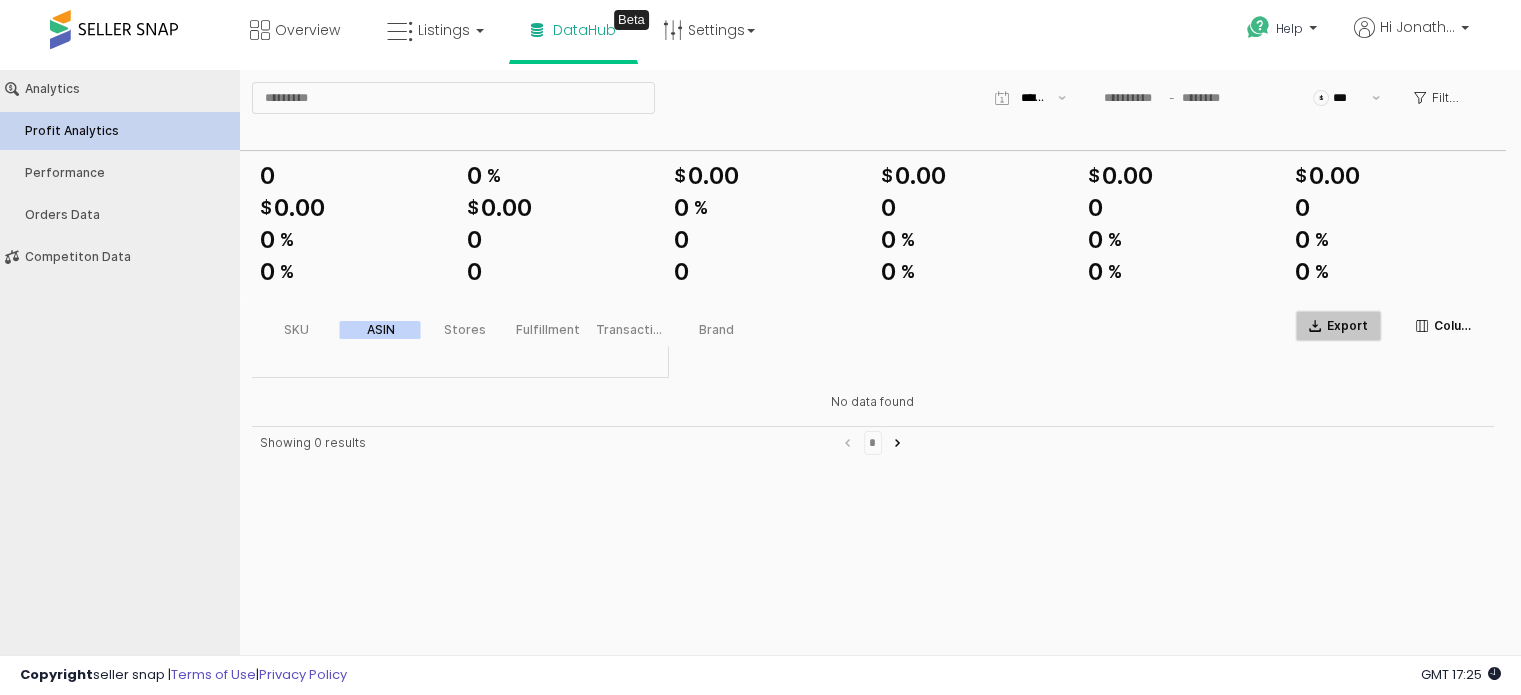 click on "Export" at bounding box center [1338, 326] 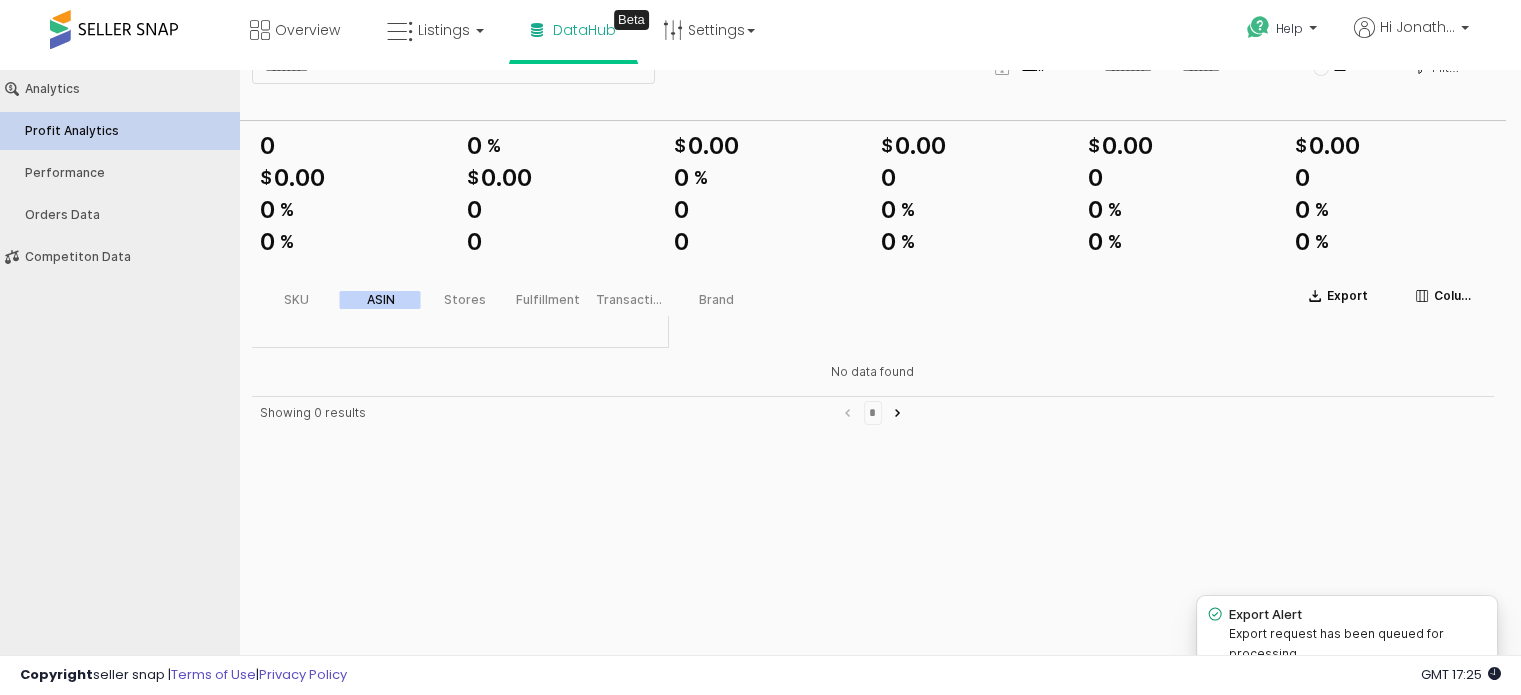 scroll, scrollTop: 0, scrollLeft: 0, axis: both 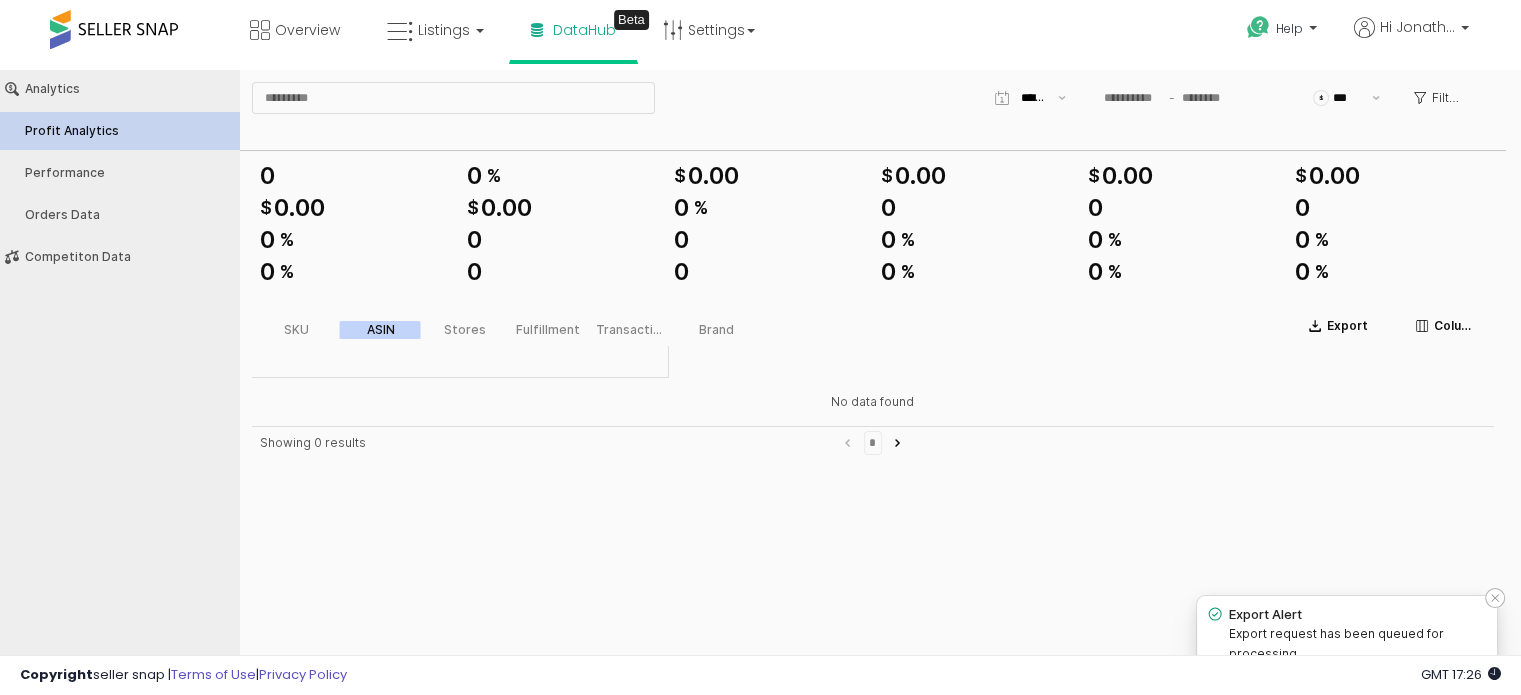 click at bounding box center (1495, 598) 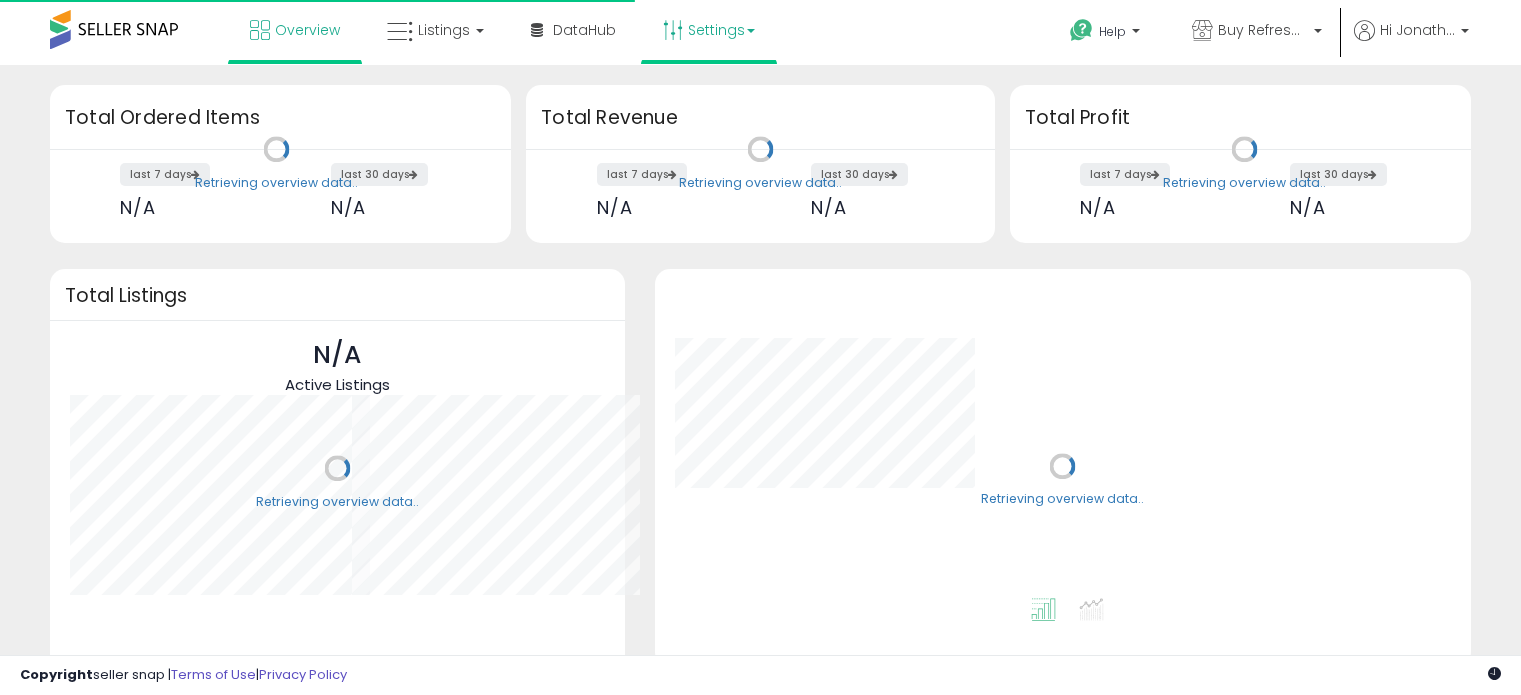 scroll, scrollTop: 0, scrollLeft: 0, axis: both 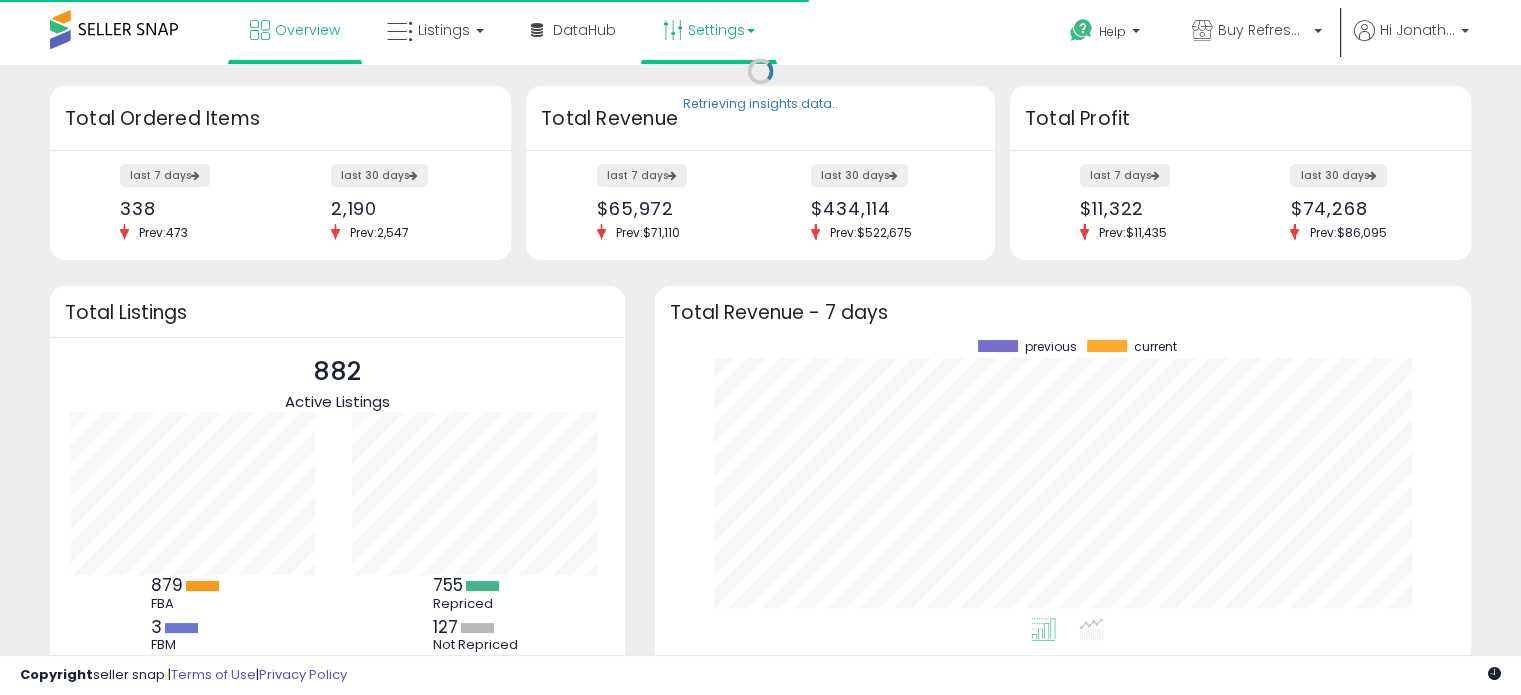 click at bounding box center [673, 30] 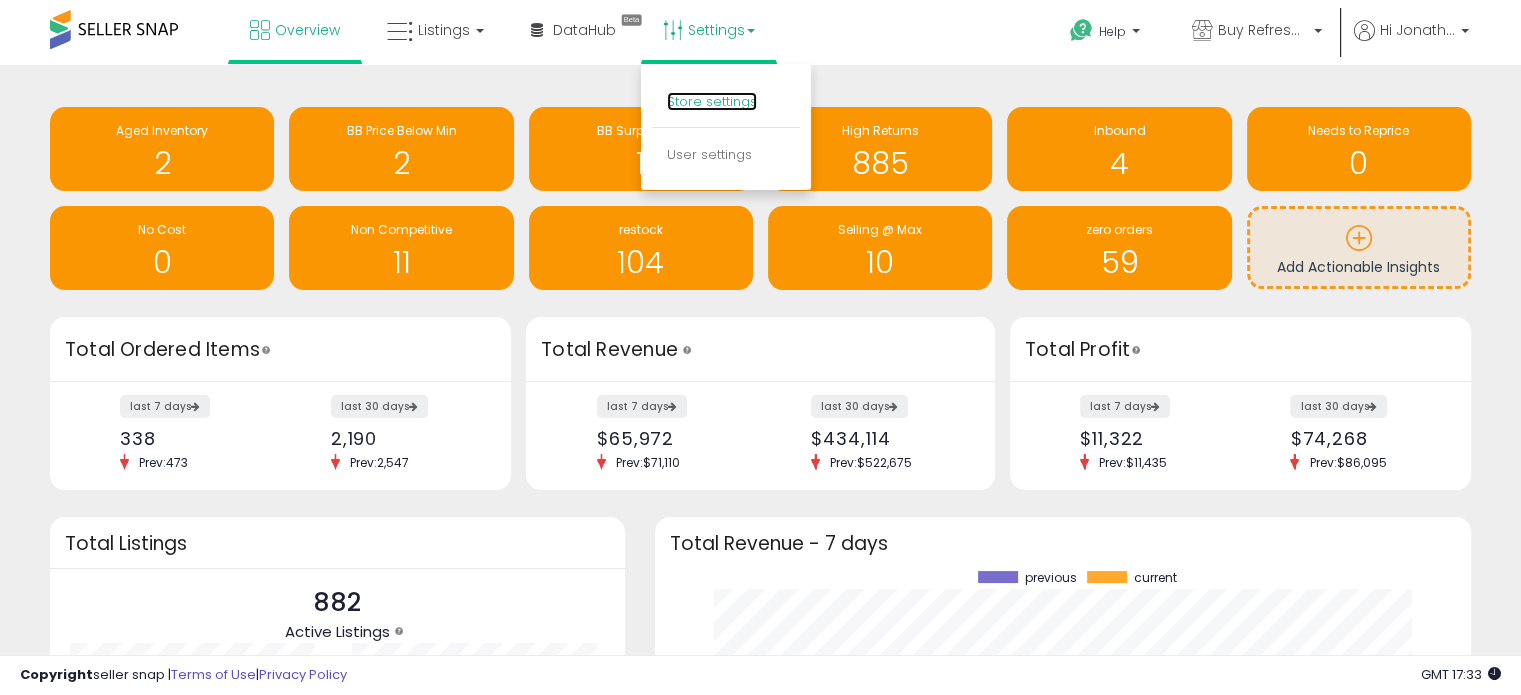 click on "Store
settings" at bounding box center [712, 101] 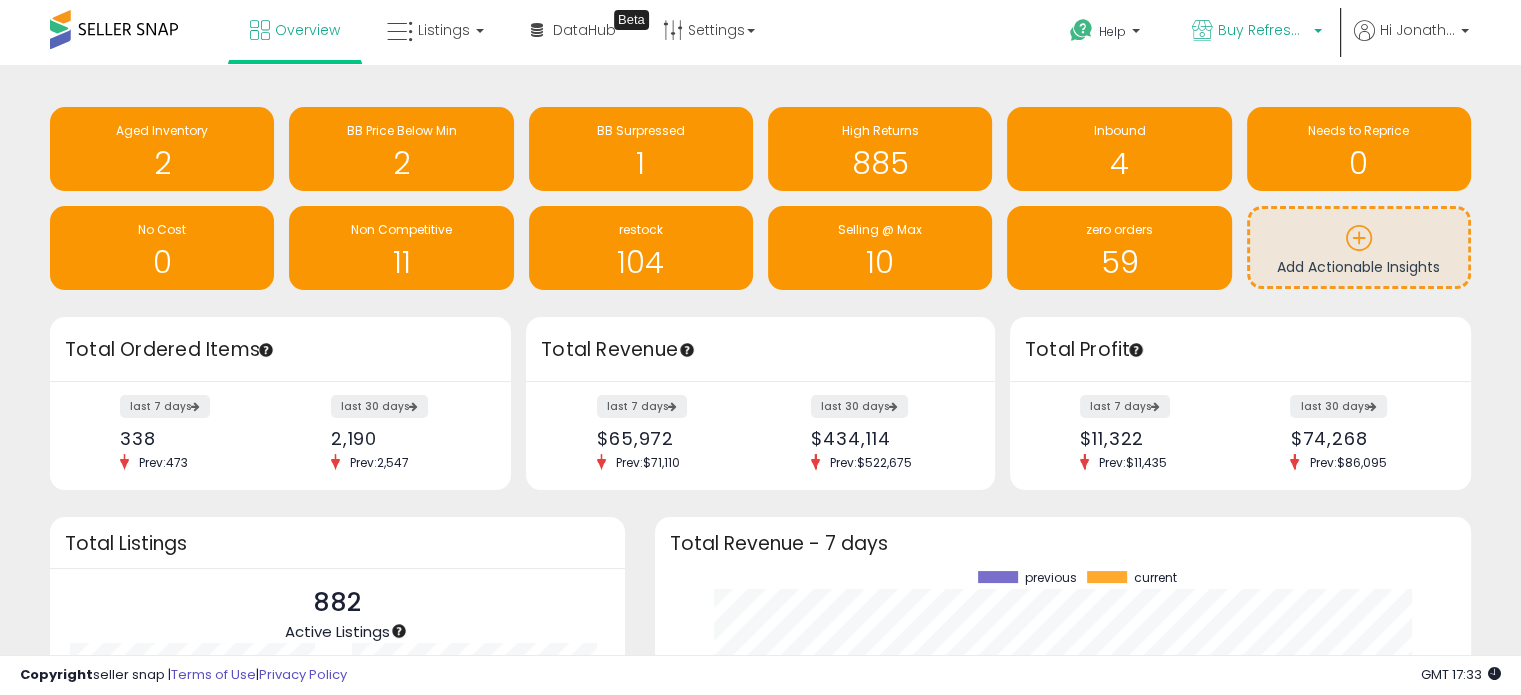 click on "Buy Refreshed" at bounding box center (1257, 32) 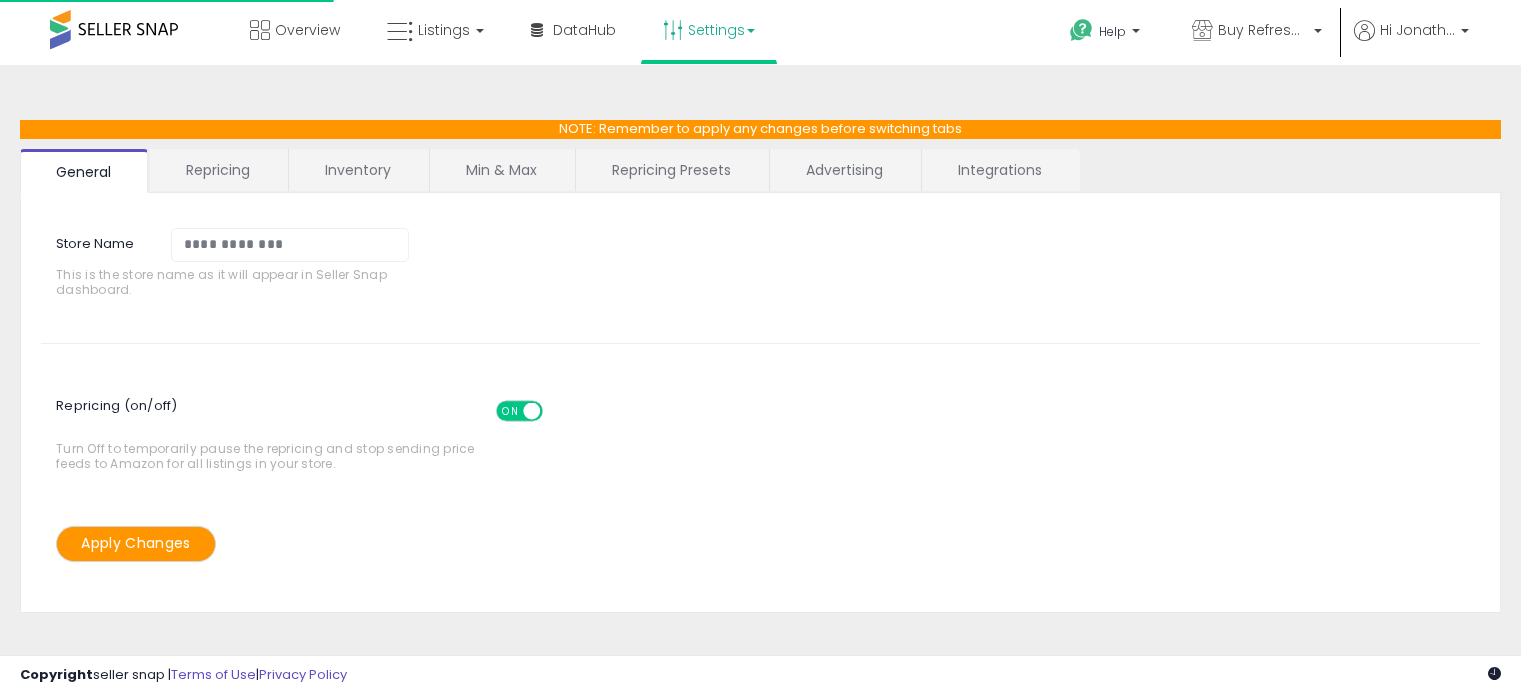 scroll, scrollTop: 0, scrollLeft: 0, axis: both 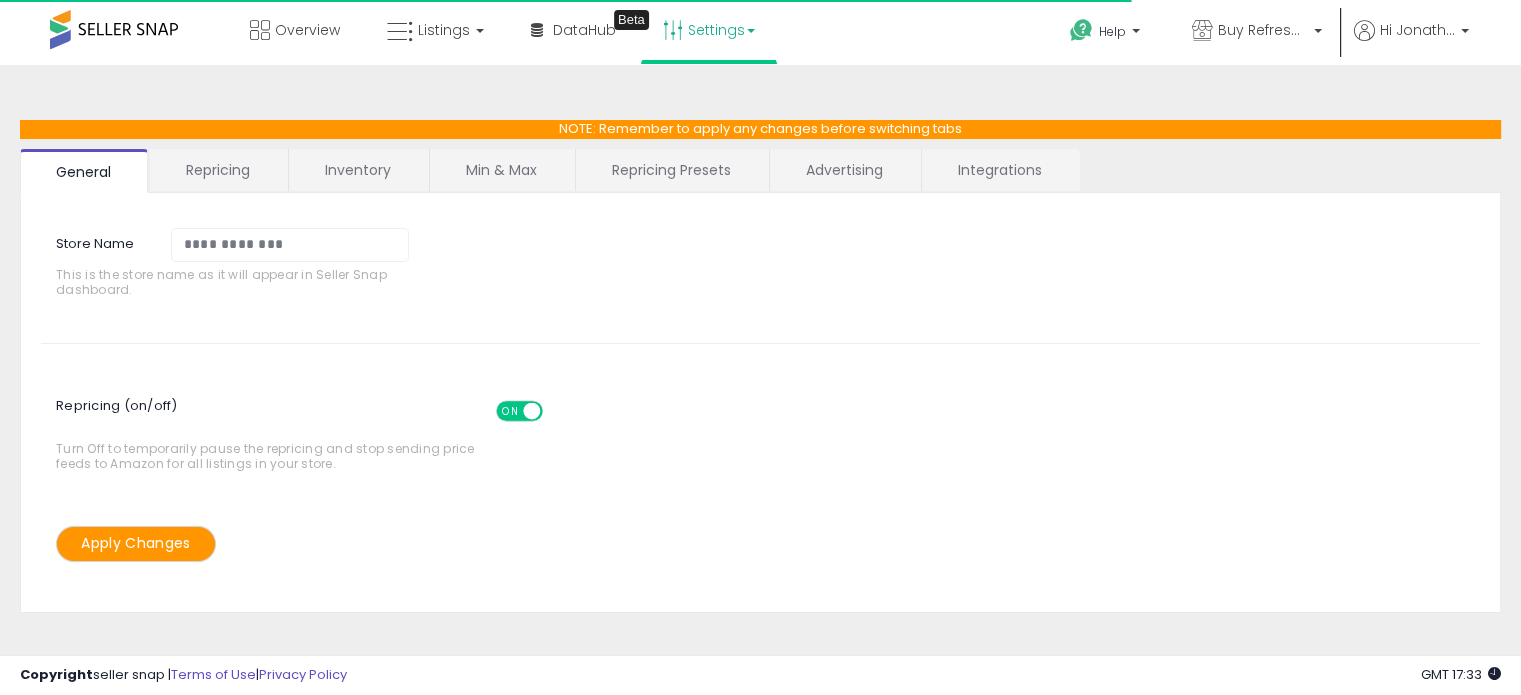 click on "Integrations" at bounding box center (1000, 170) 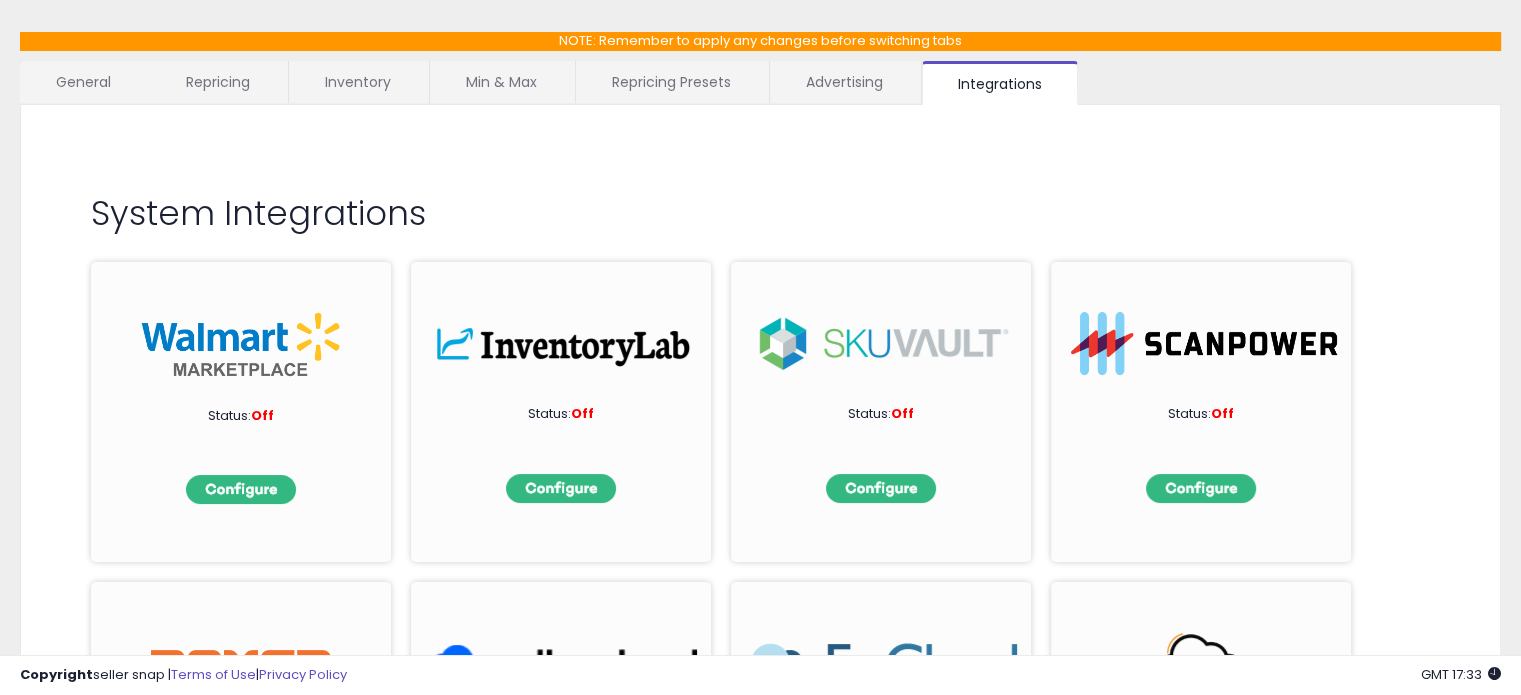 scroll, scrollTop: 0, scrollLeft: 0, axis: both 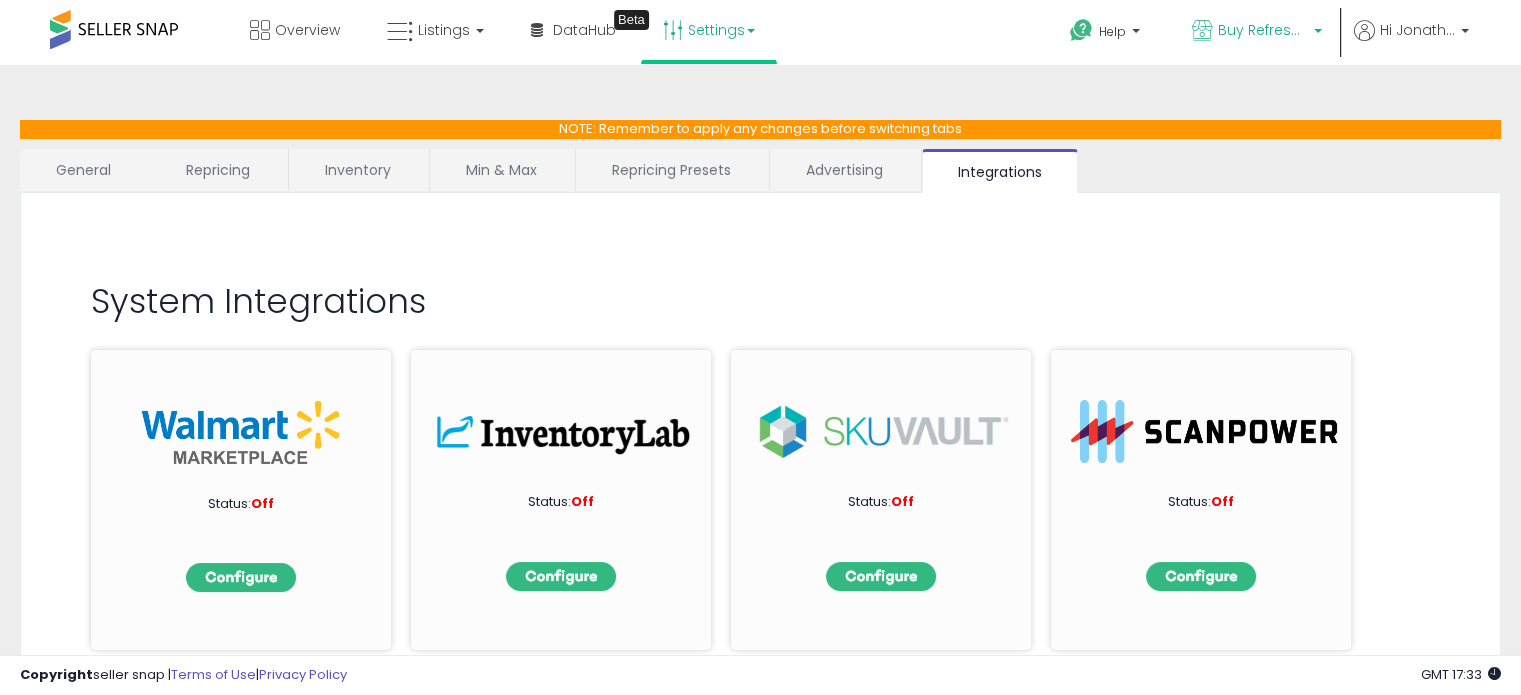 click on "Buy Refreshed" at bounding box center (1257, 32) 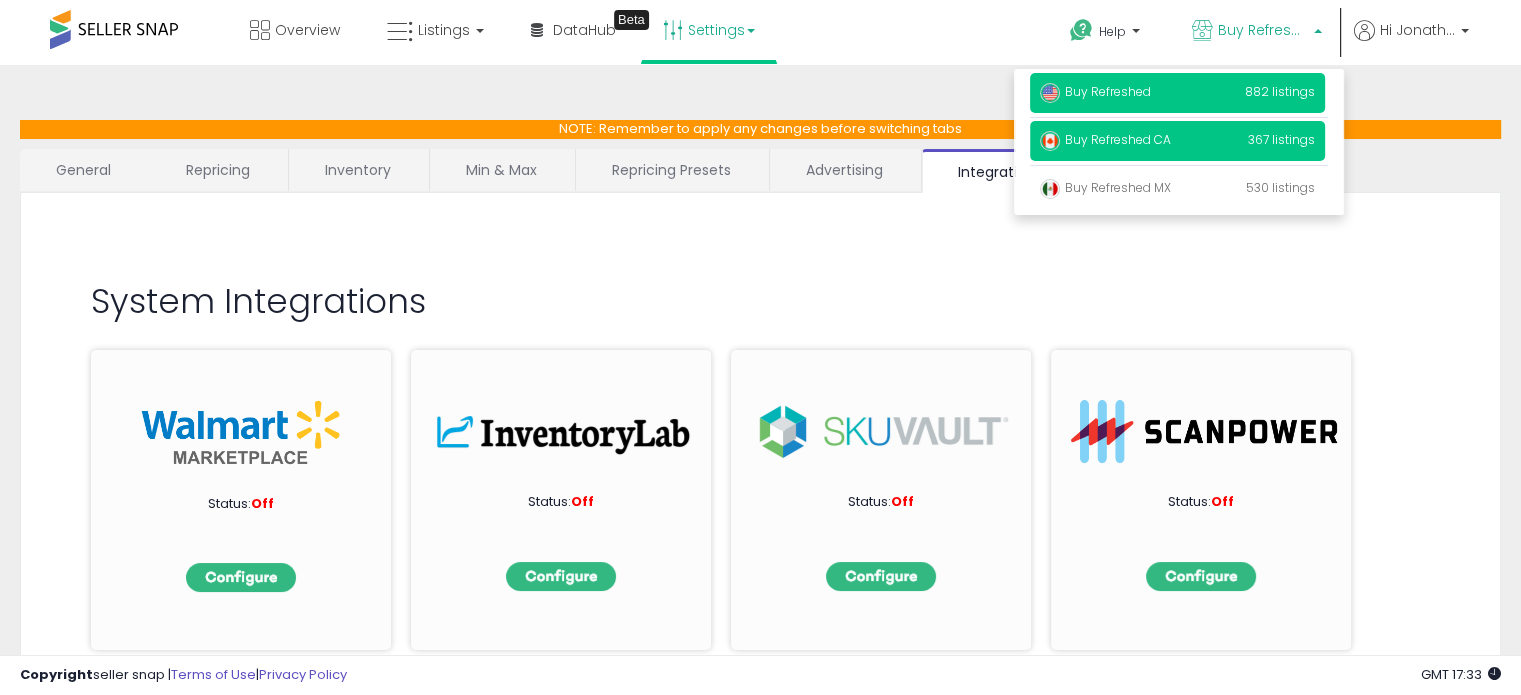 click on "Buy Refreshed CA
367
listings" at bounding box center [1177, 141] 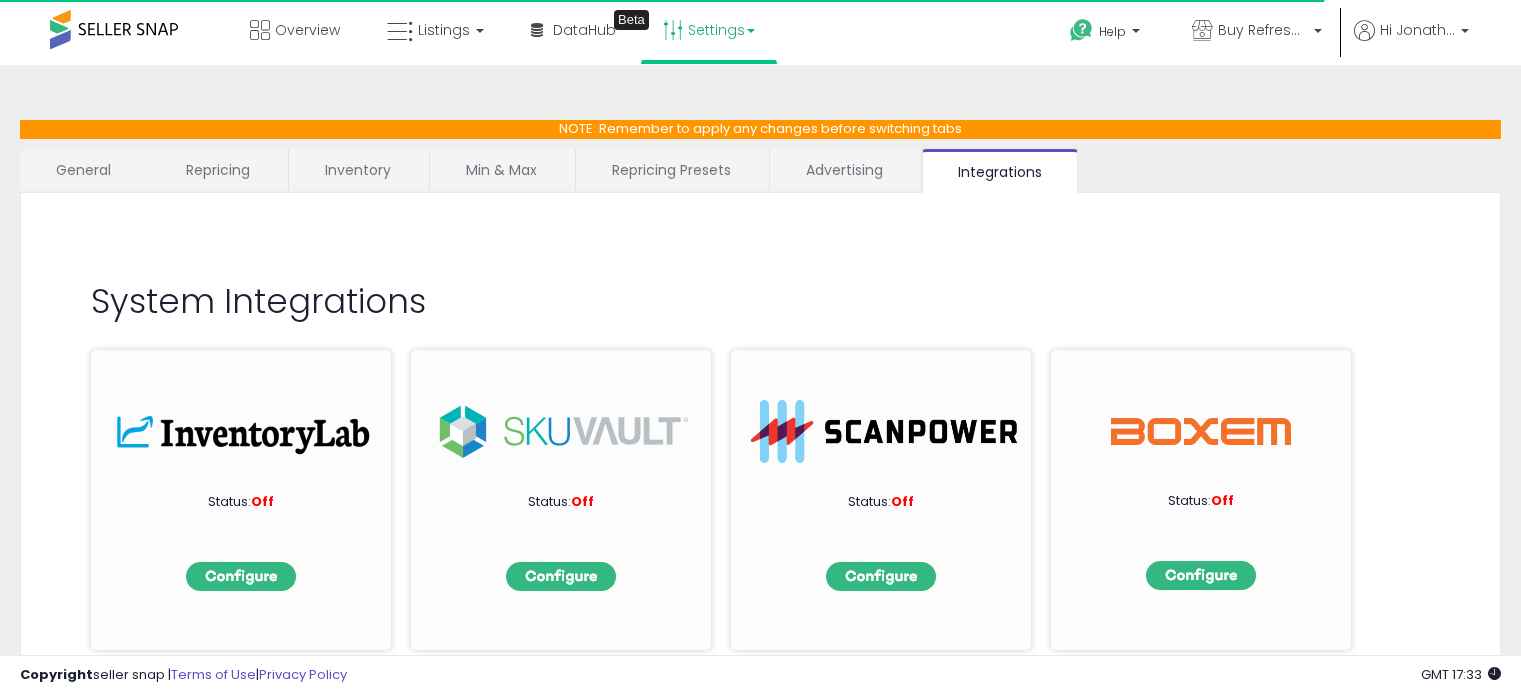 click at bounding box center [881, 896] 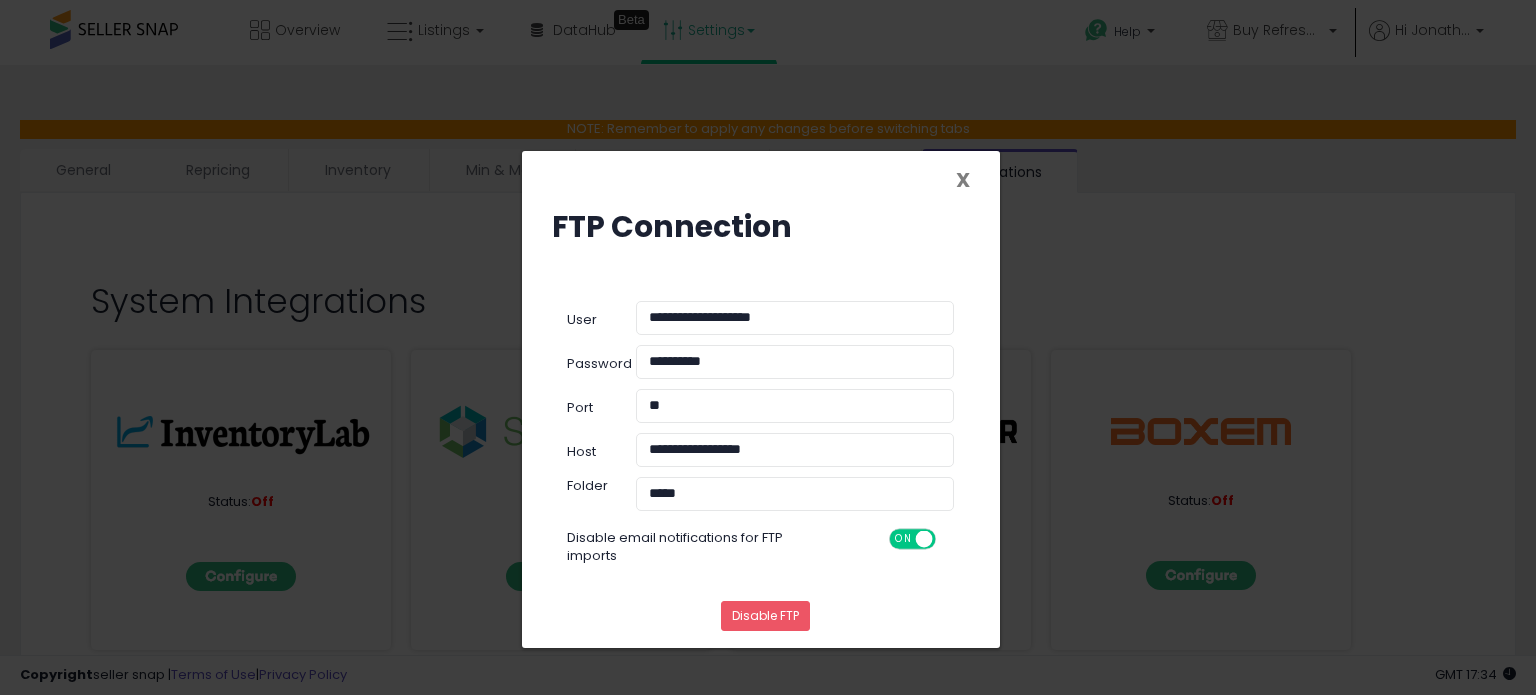 click on "X" at bounding box center [963, 180] 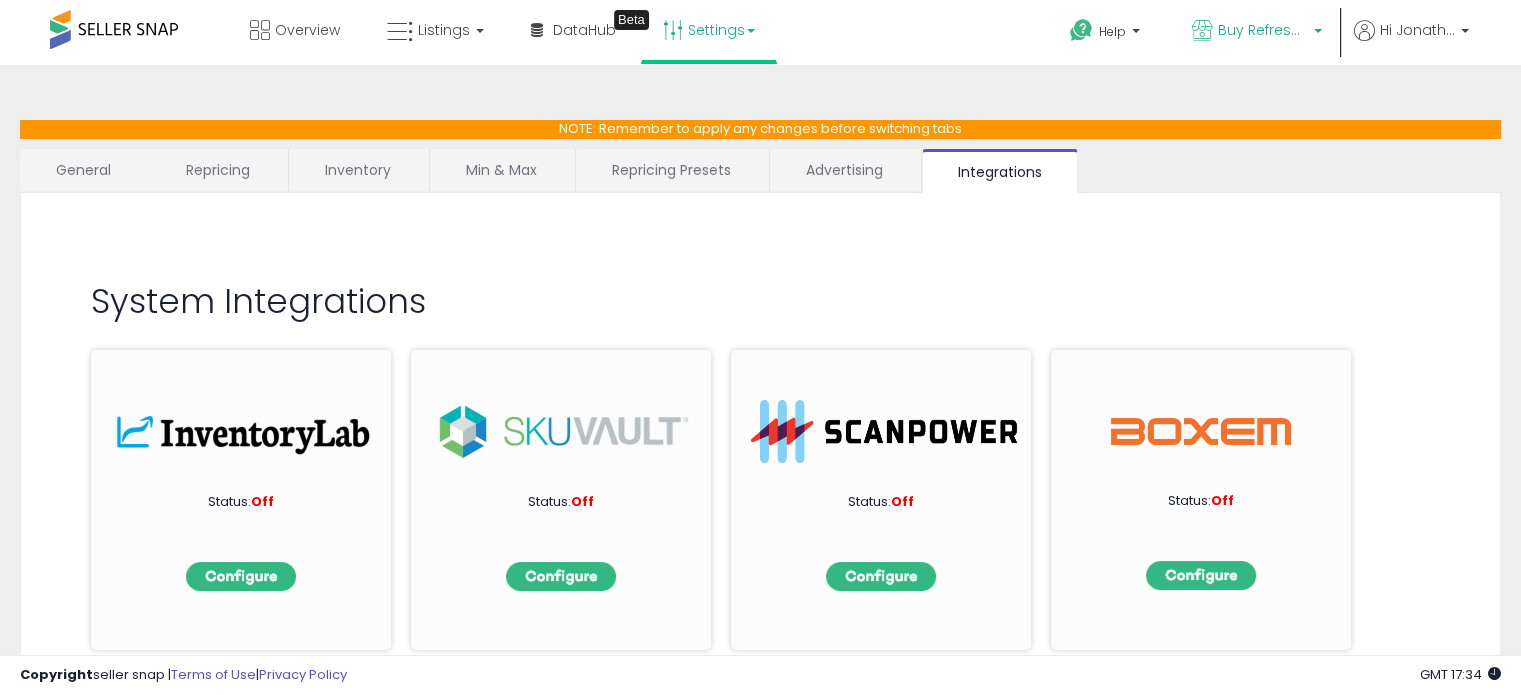 click on "Buy Refreshed CA" at bounding box center (1263, 30) 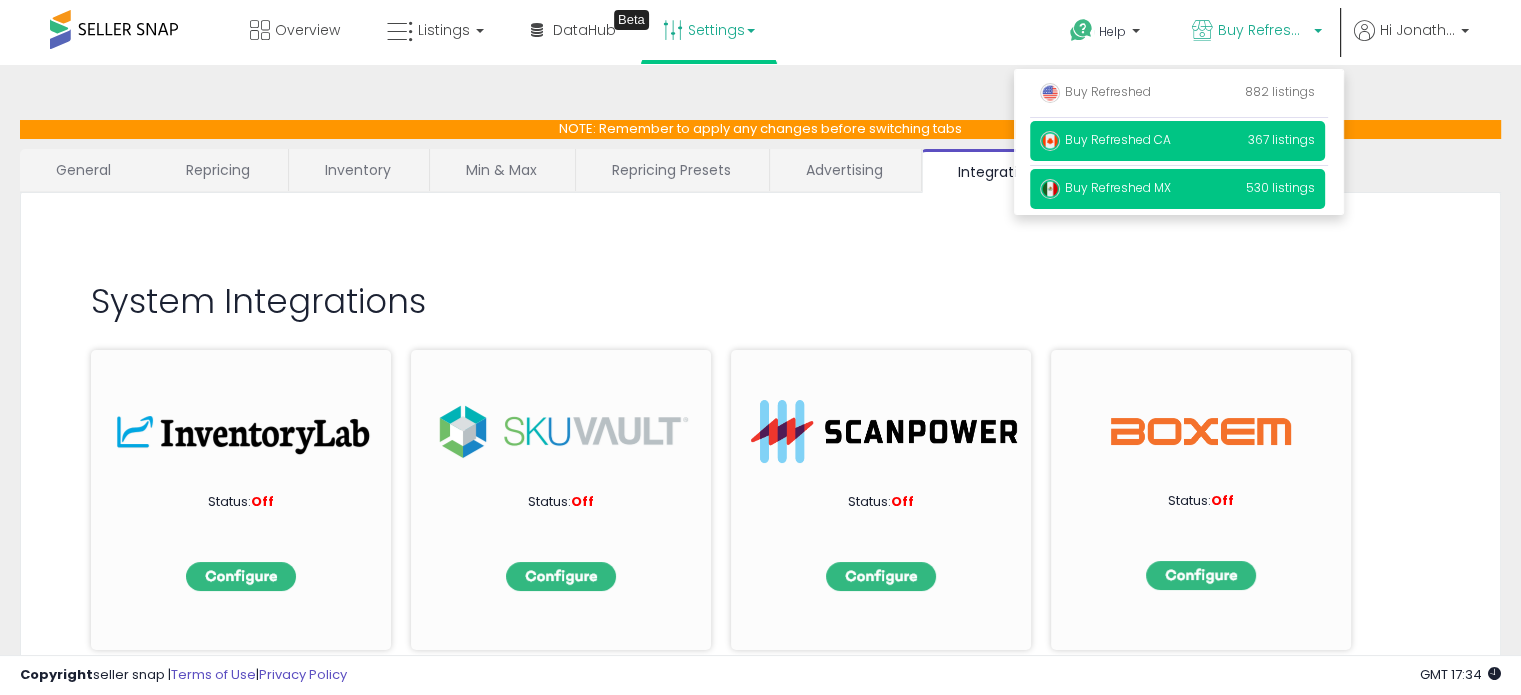 click on "Buy Refreshed MX" at bounding box center [1105, 187] 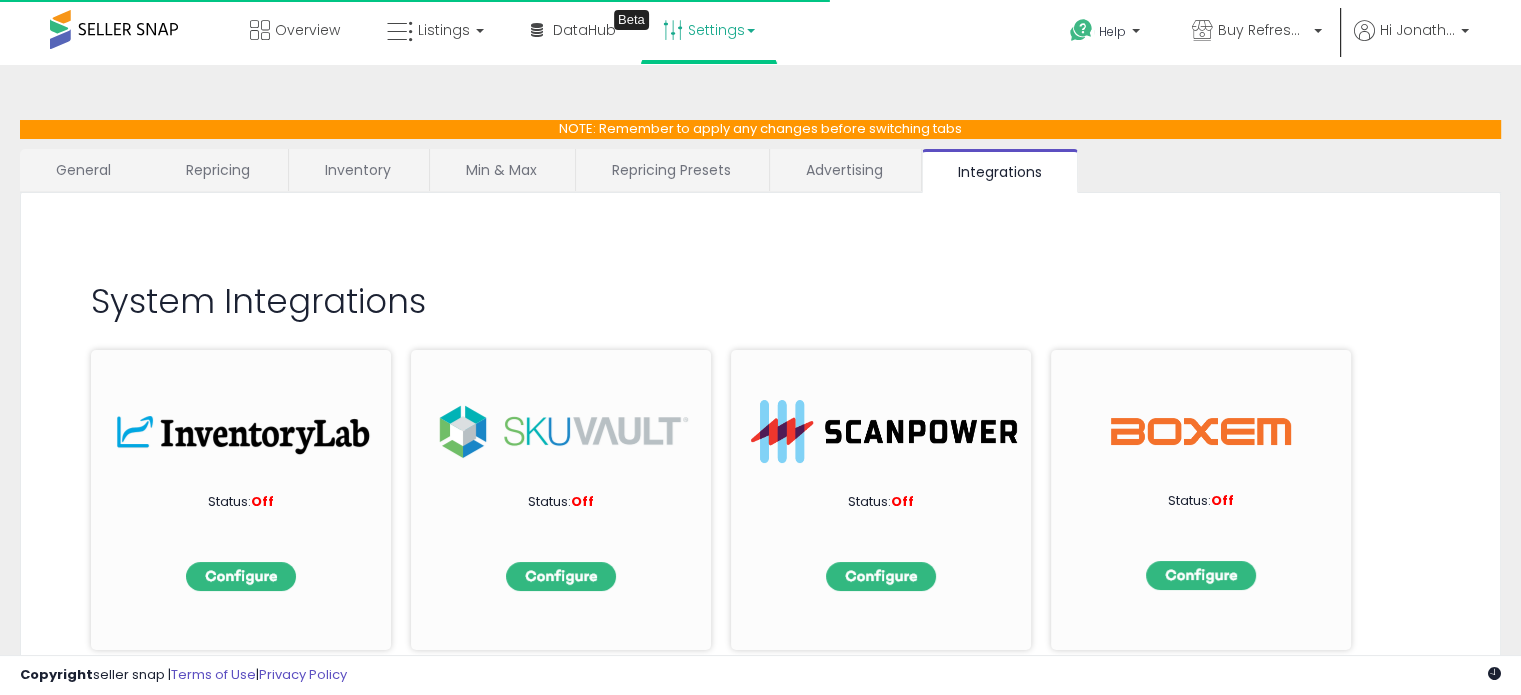 scroll, scrollTop: 394, scrollLeft: 0, axis: vertical 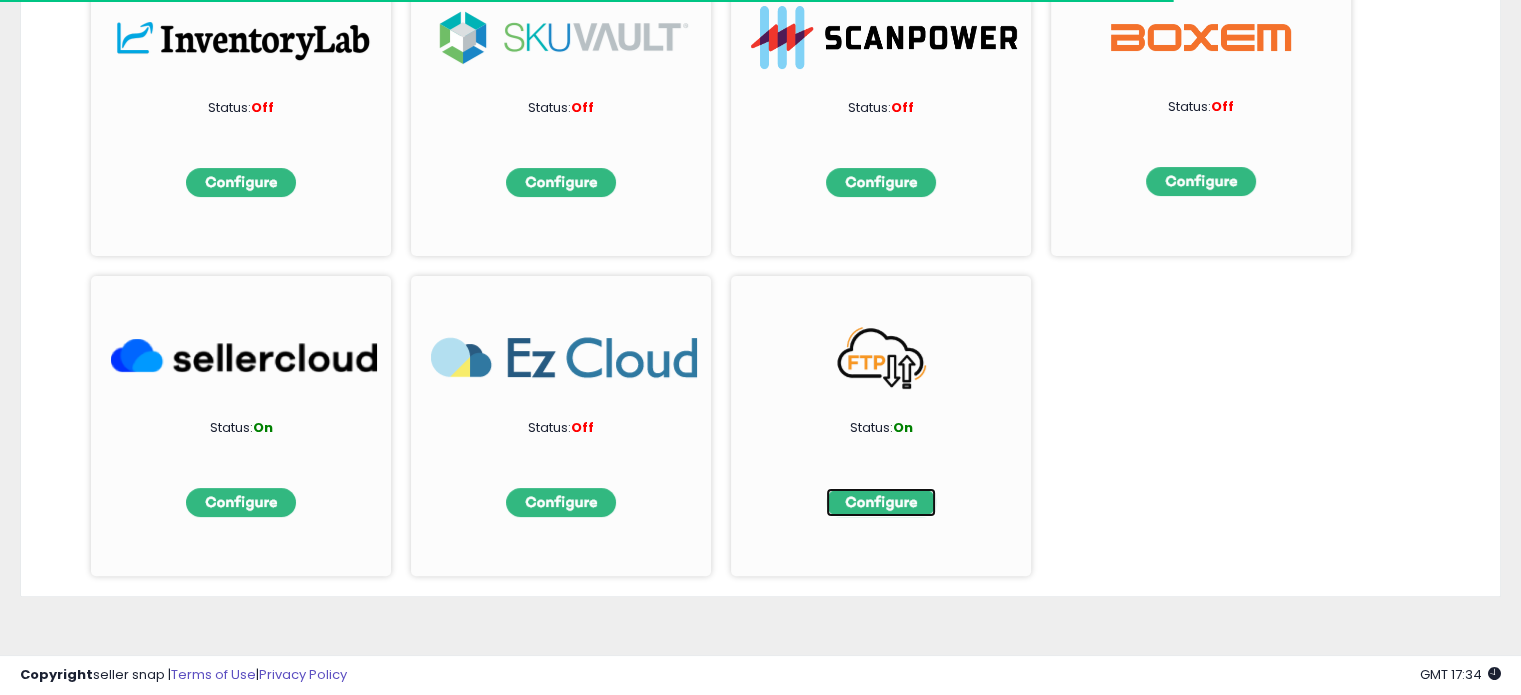 click at bounding box center (881, 502) 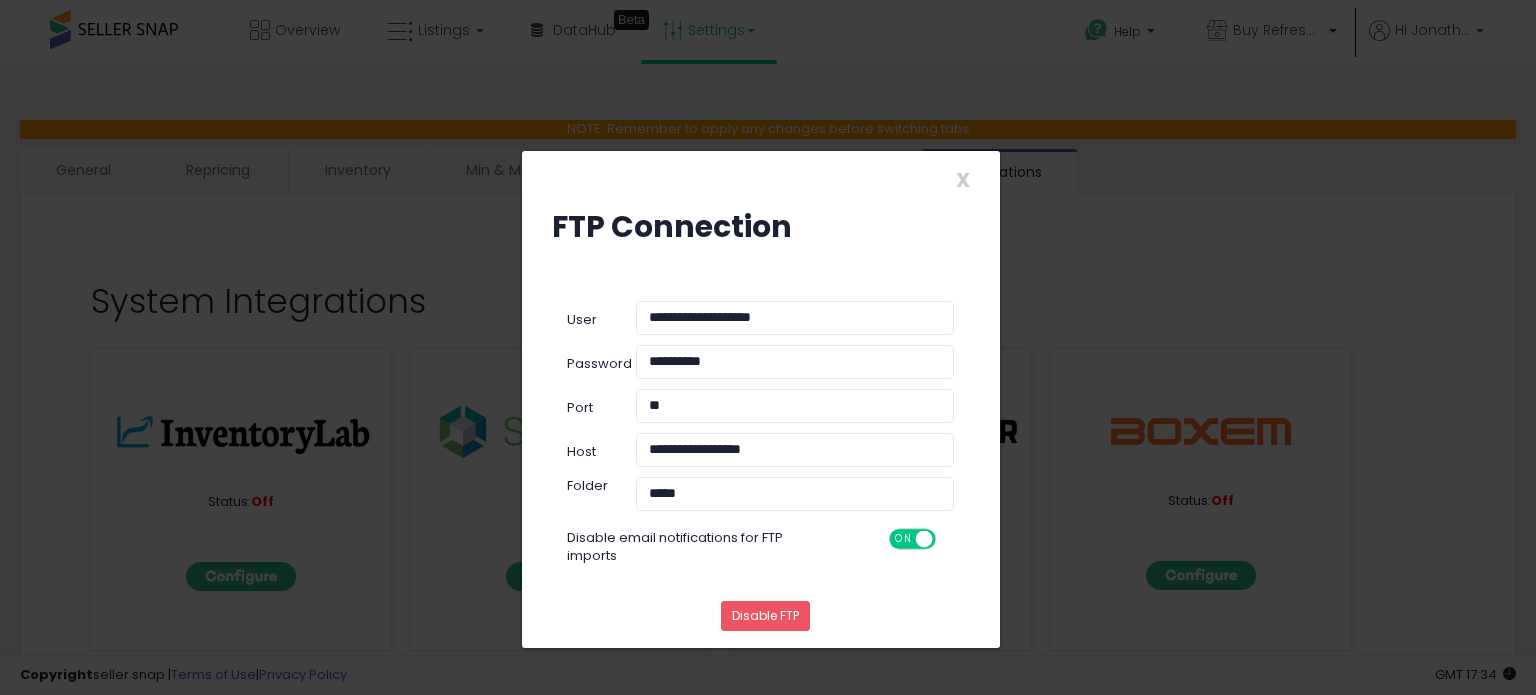 click on "**********" 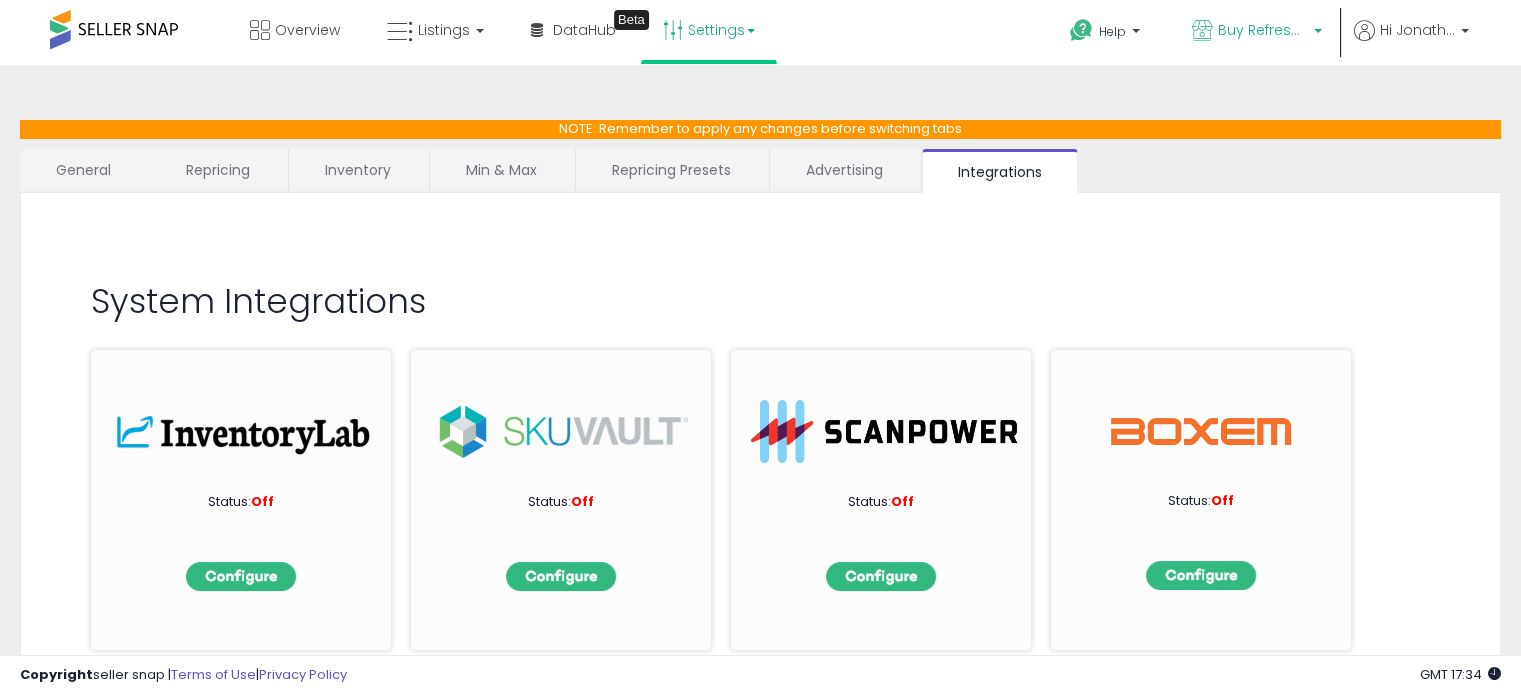 click on "Buy Refreshed MX" at bounding box center (1263, 30) 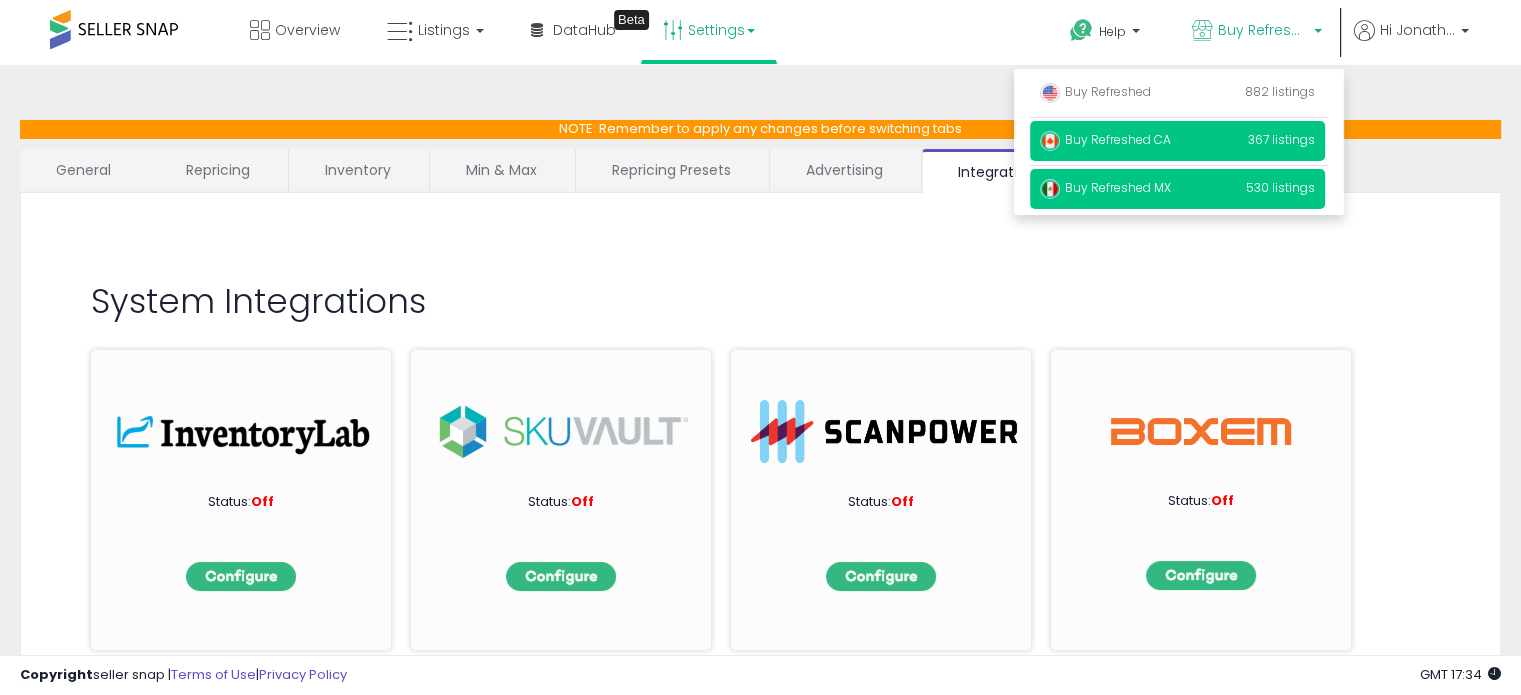 click on "Buy Refreshed CA
367
listings" at bounding box center (1177, 141) 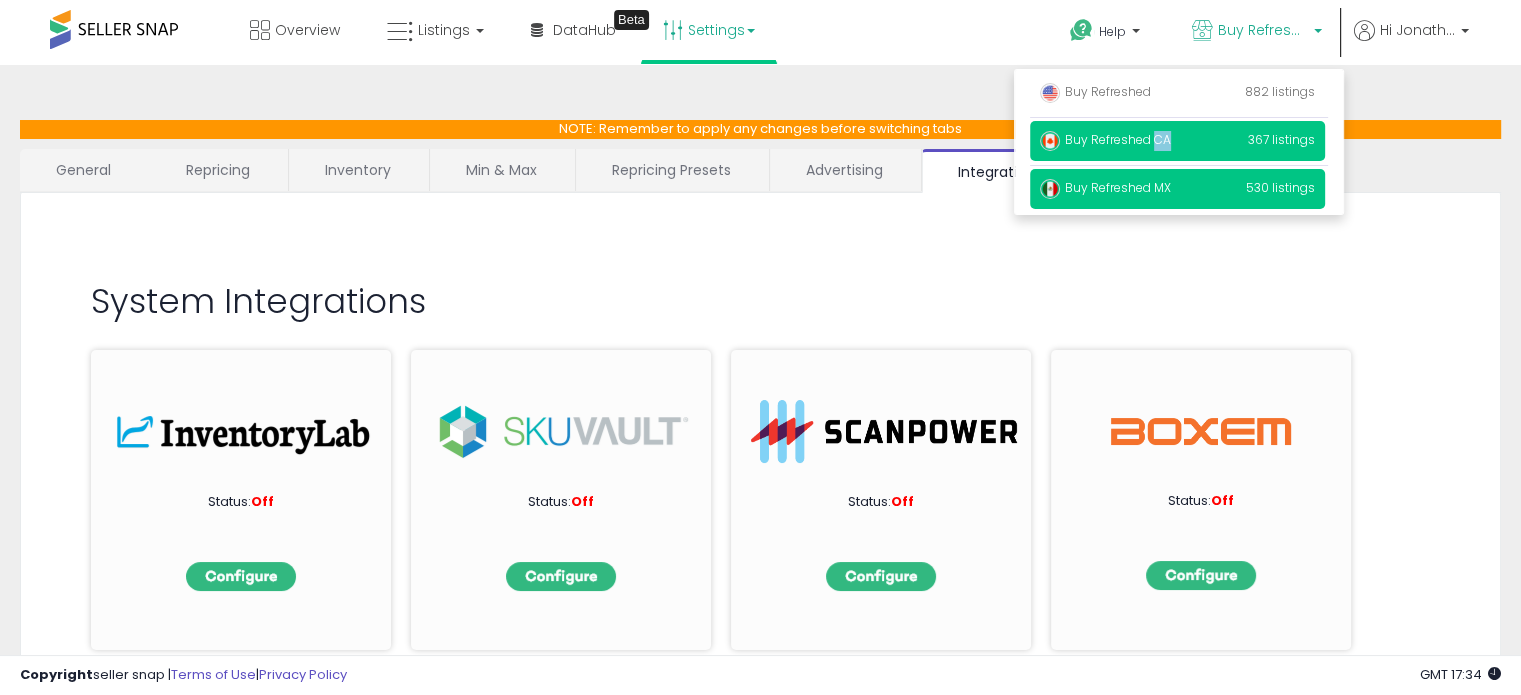 click on "Buy Refreshed CA
367
listings" at bounding box center (1177, 141) 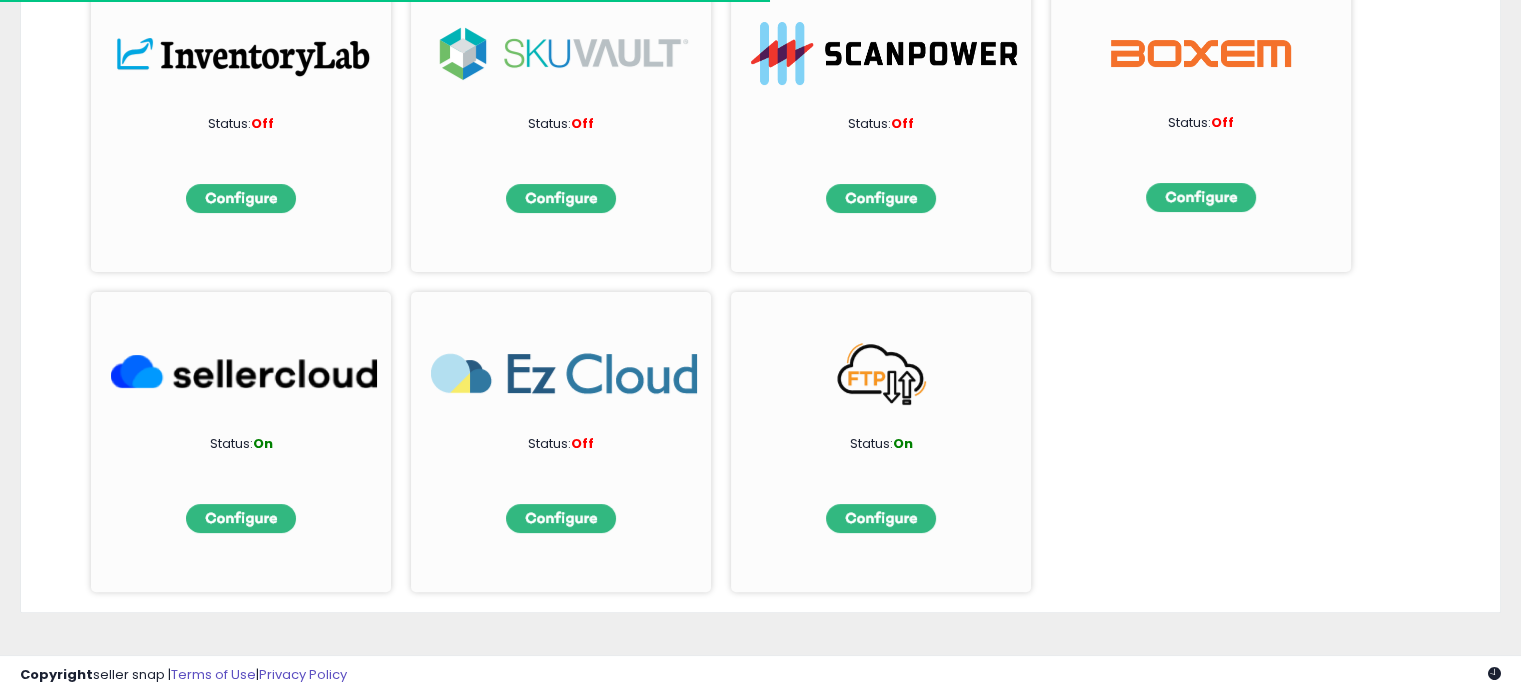 scroll, scrollTop: 394, scrollLeft: 0, axis: vertical 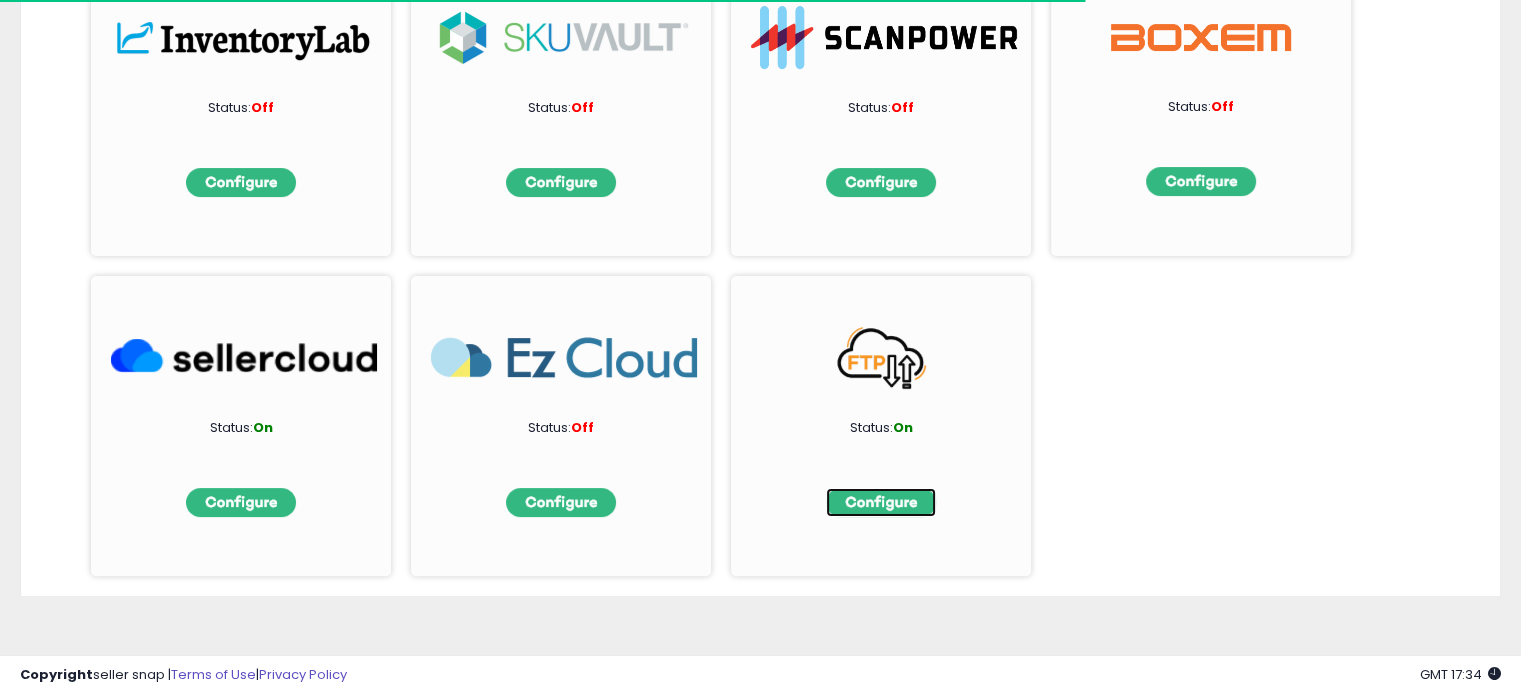 click at bounding box center [881, 502] 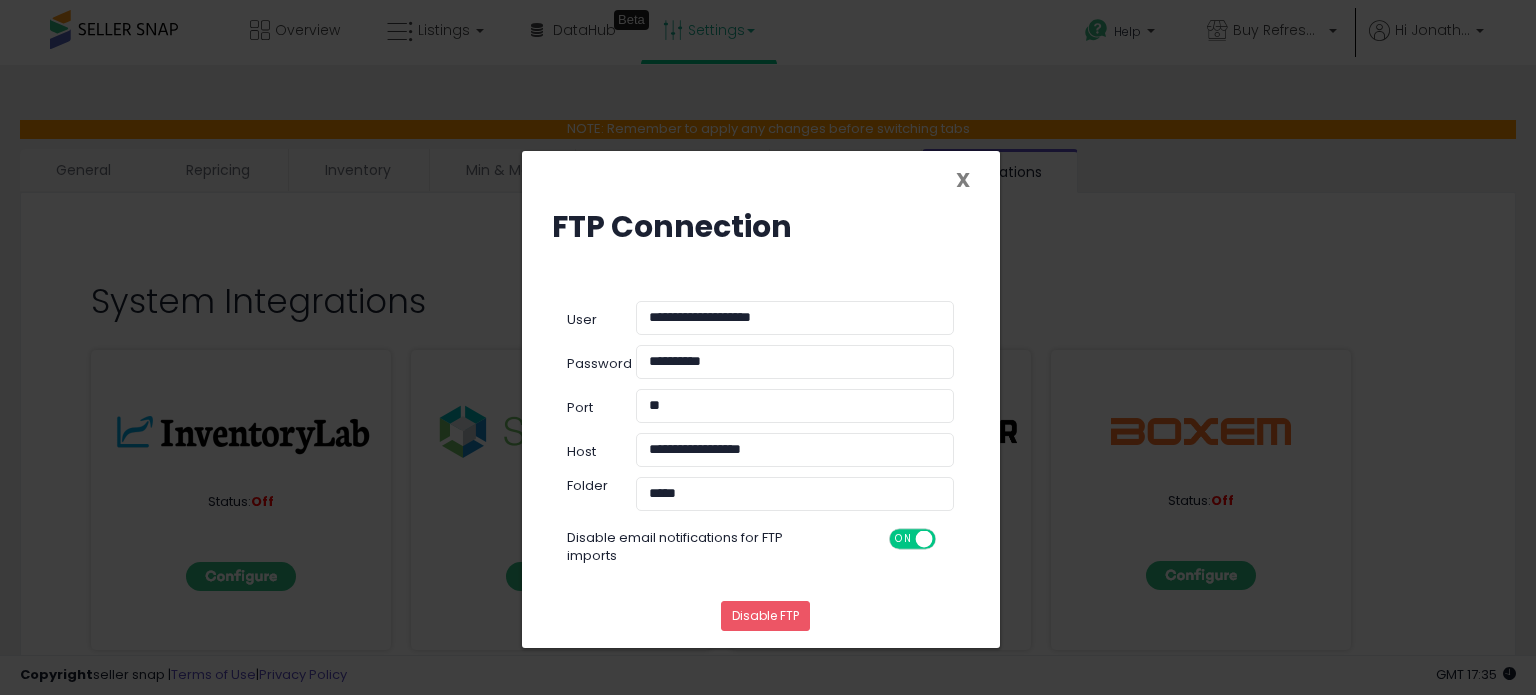 click on "X" at bounding box center [963, 180] 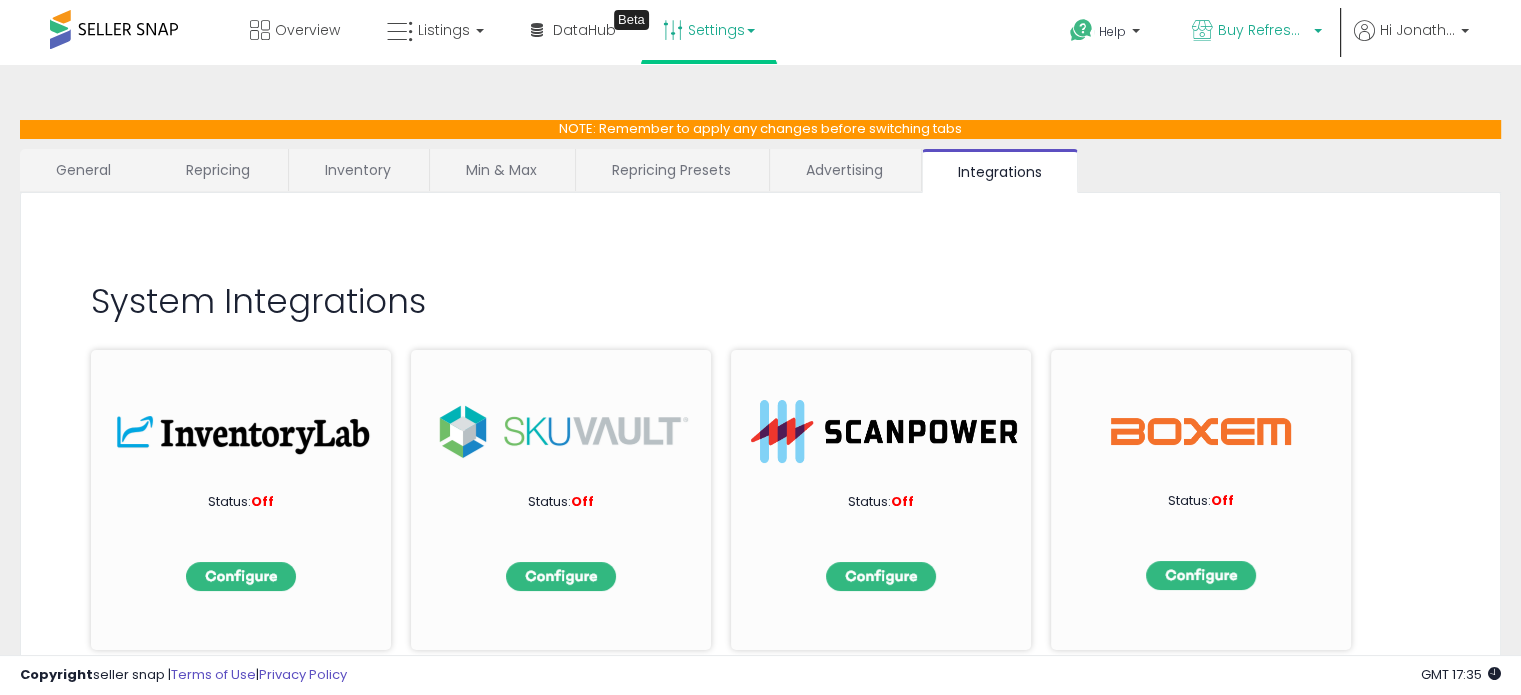 click on "Buy Refreshed CA" at bounding box center (1257, 32) 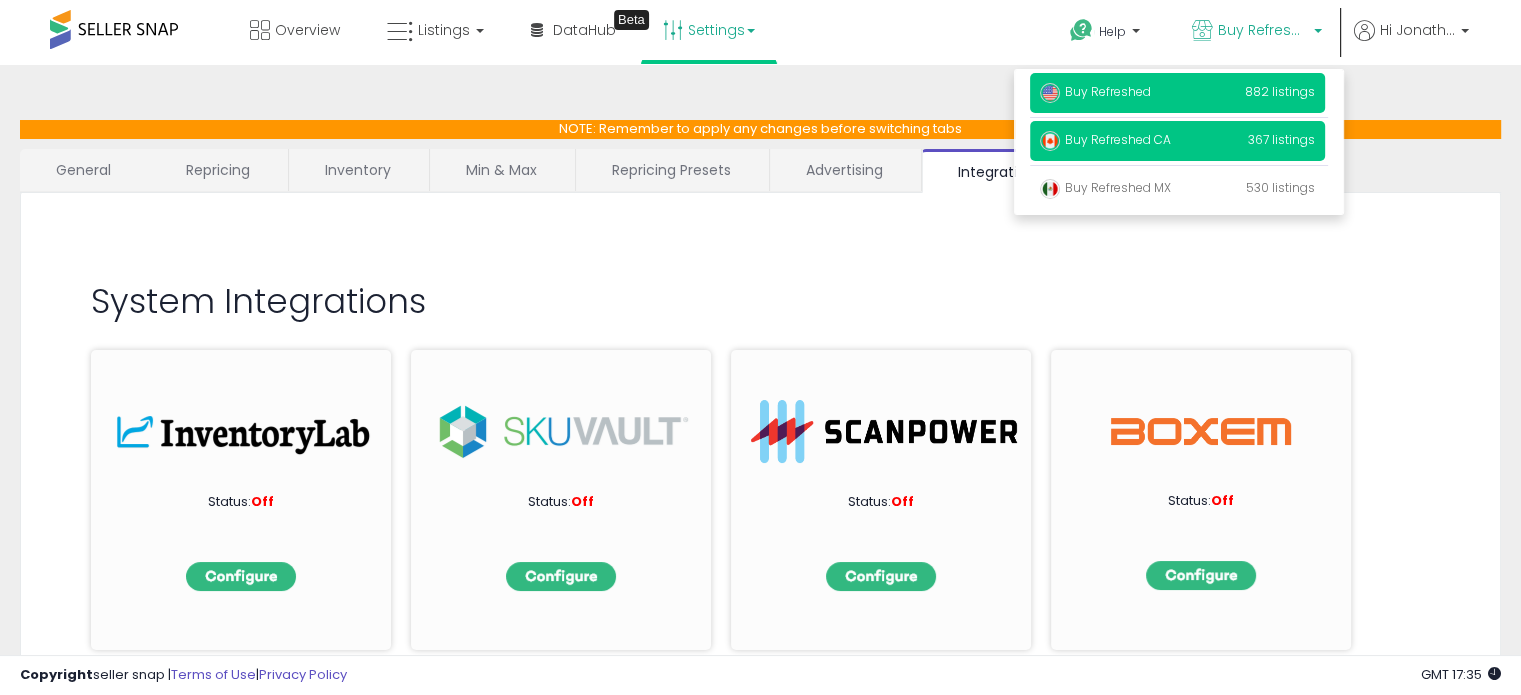 click on "Buy Refreshed
882
listings" at bounding box center (1177, 93) 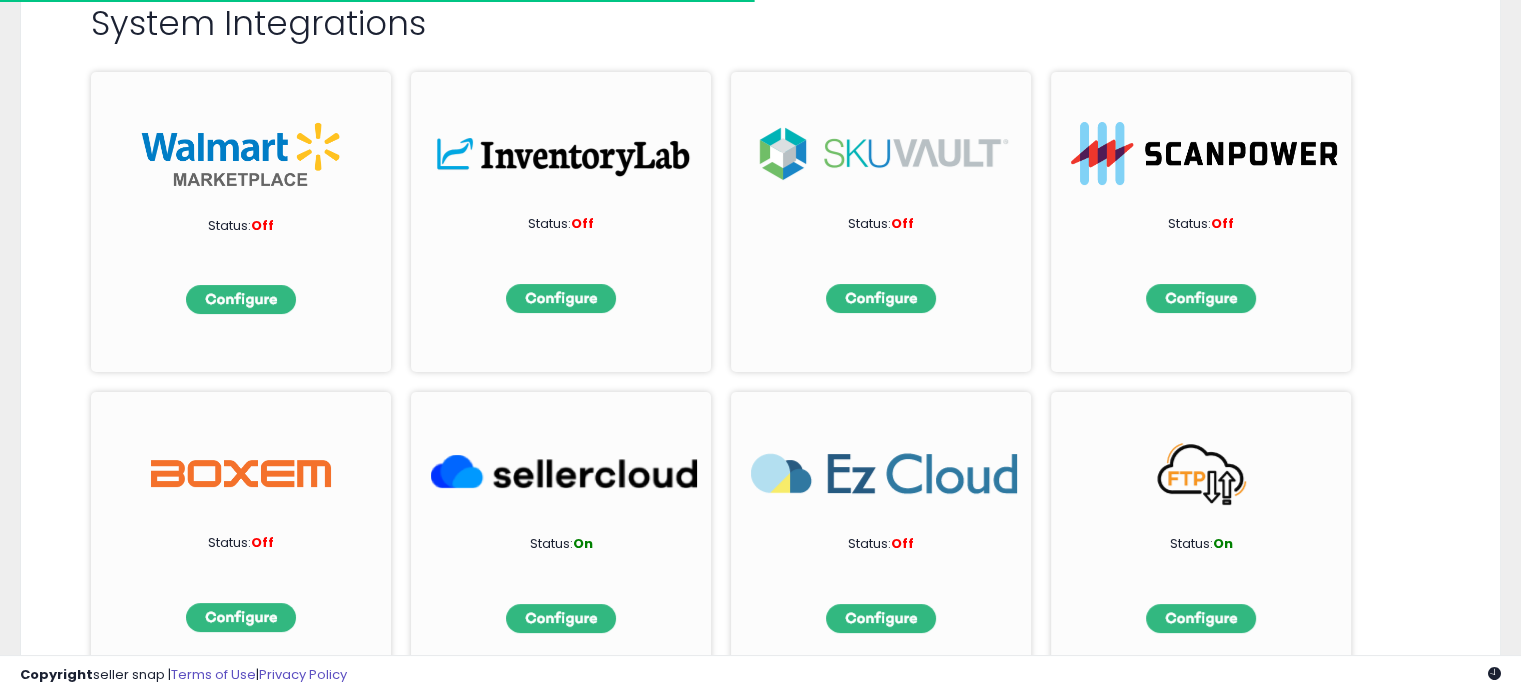 scroll, scrollTop: 394, scrollLeft: 0, axis: vertical 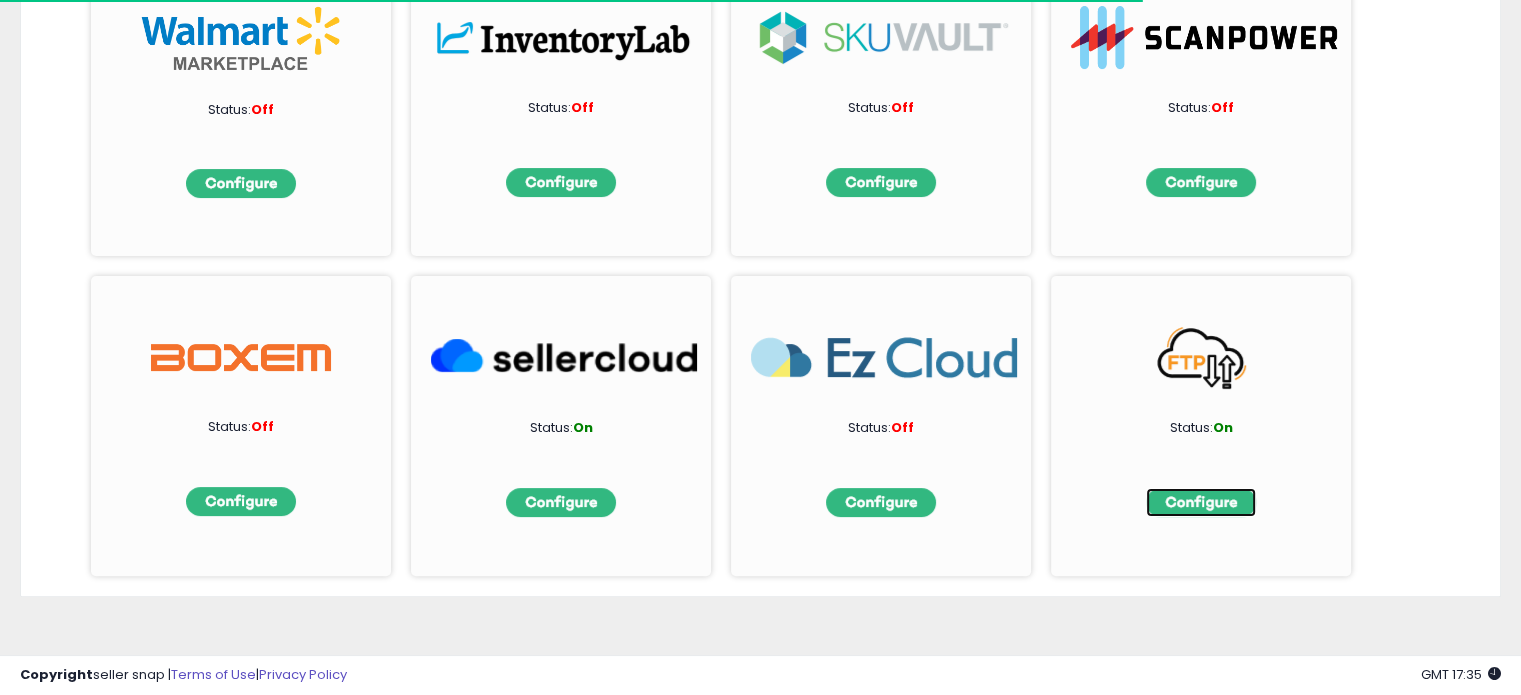 click at bounding box center (1201, 502) 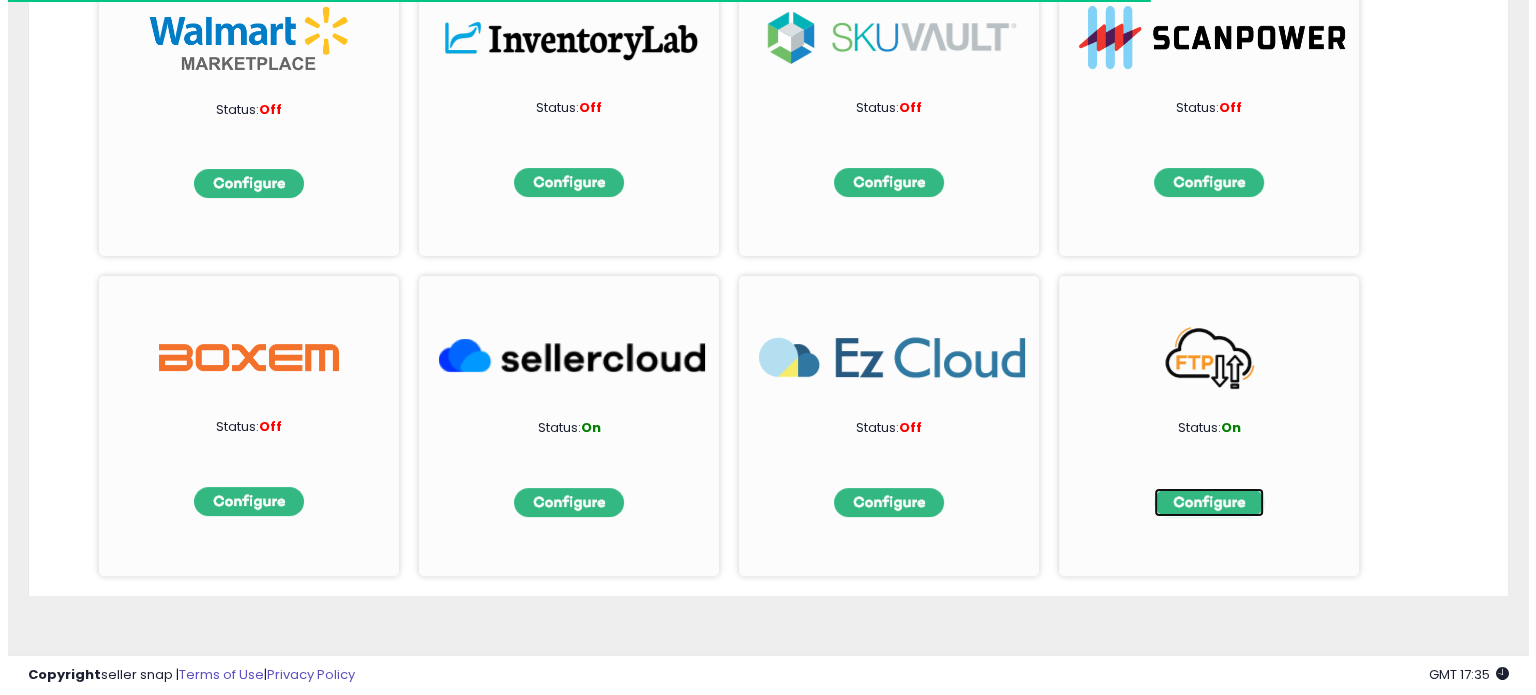 scroll, scrollTop: 0, scrollLeft: 0, axis: both 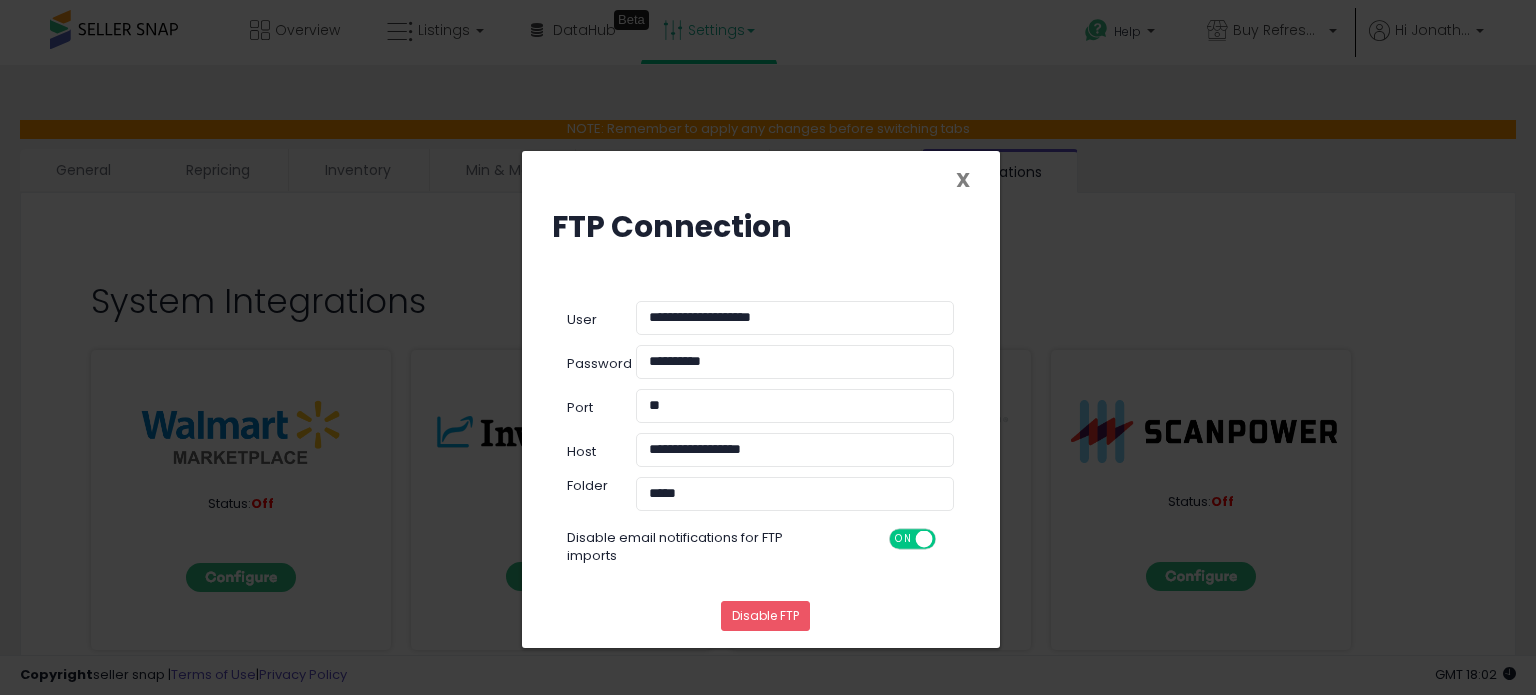 click on "X" at bounding box center (963, 180) 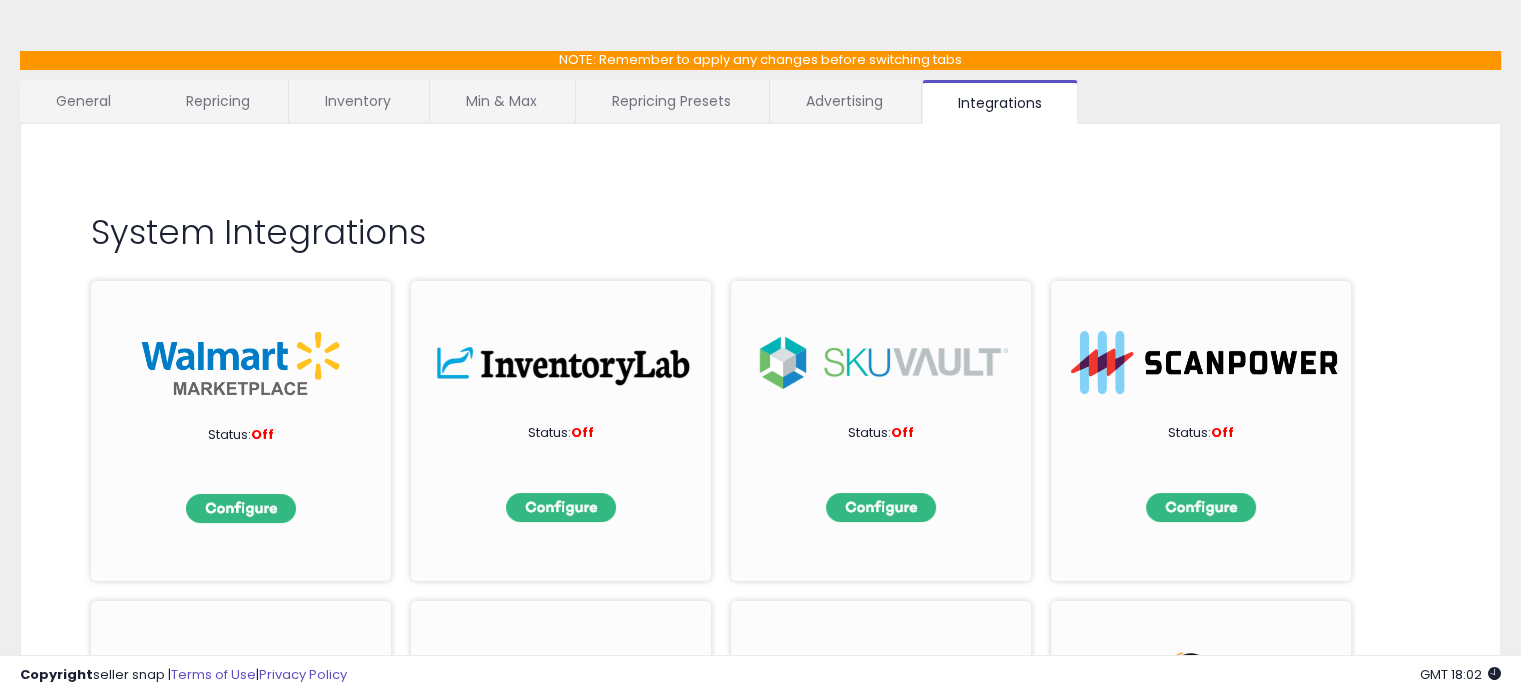scroll, scrollTop: 0, scrollLeft: 0, axis: both 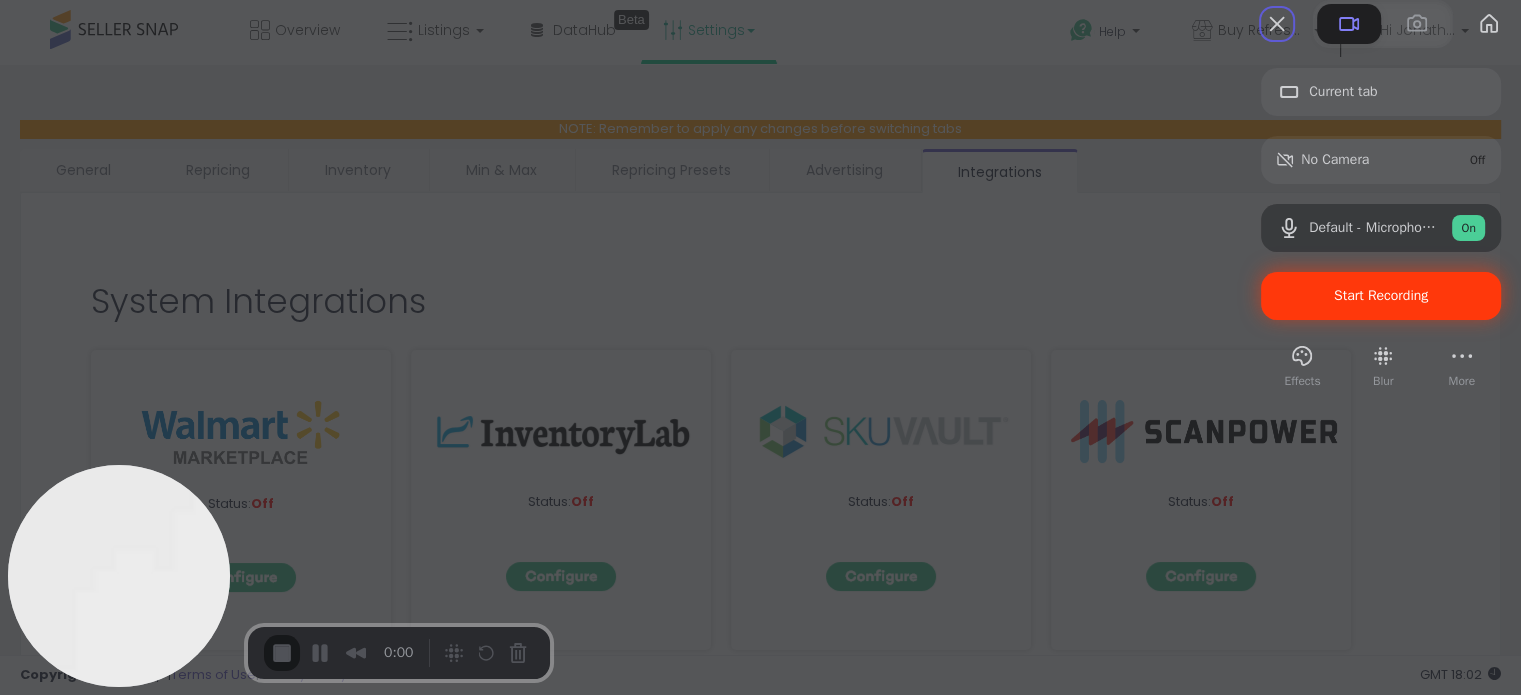 click on "Start Recording" at bounding box center (1381, 296) 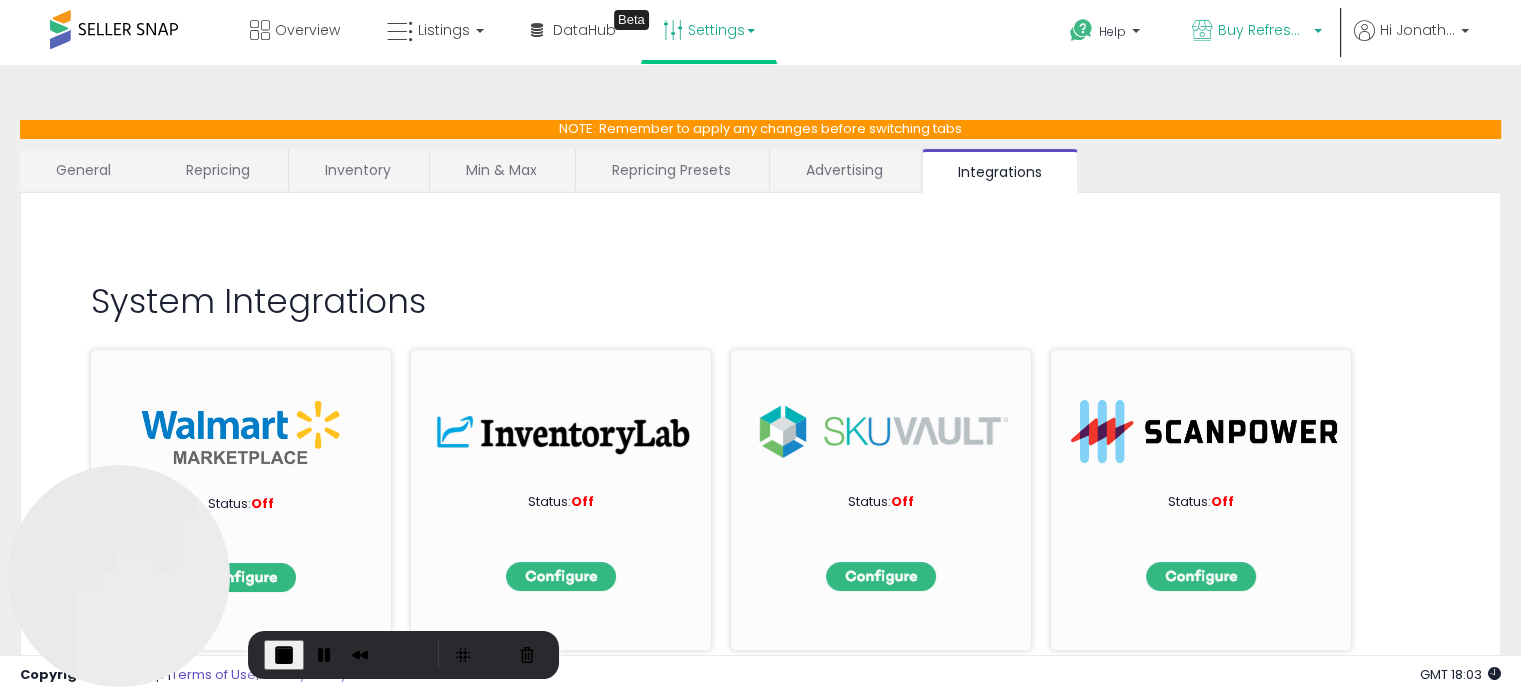 click on "Buy Refreshed" at bounding box center [1257, 32] 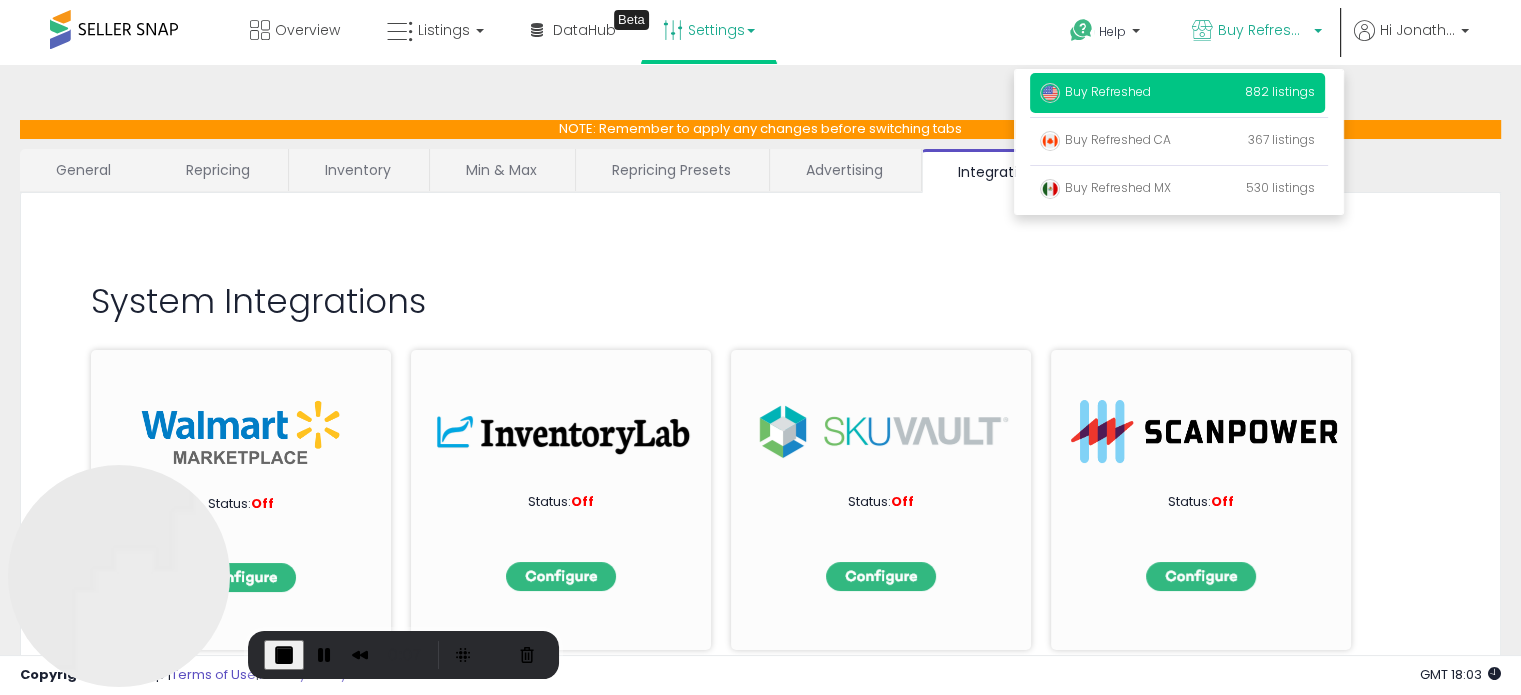 click on "System Integrations
Status:  Off
Status:  Off
Status:  Off
Status:  Off
Status:  Off
Status:  On
Status:  Off
Status:  On" 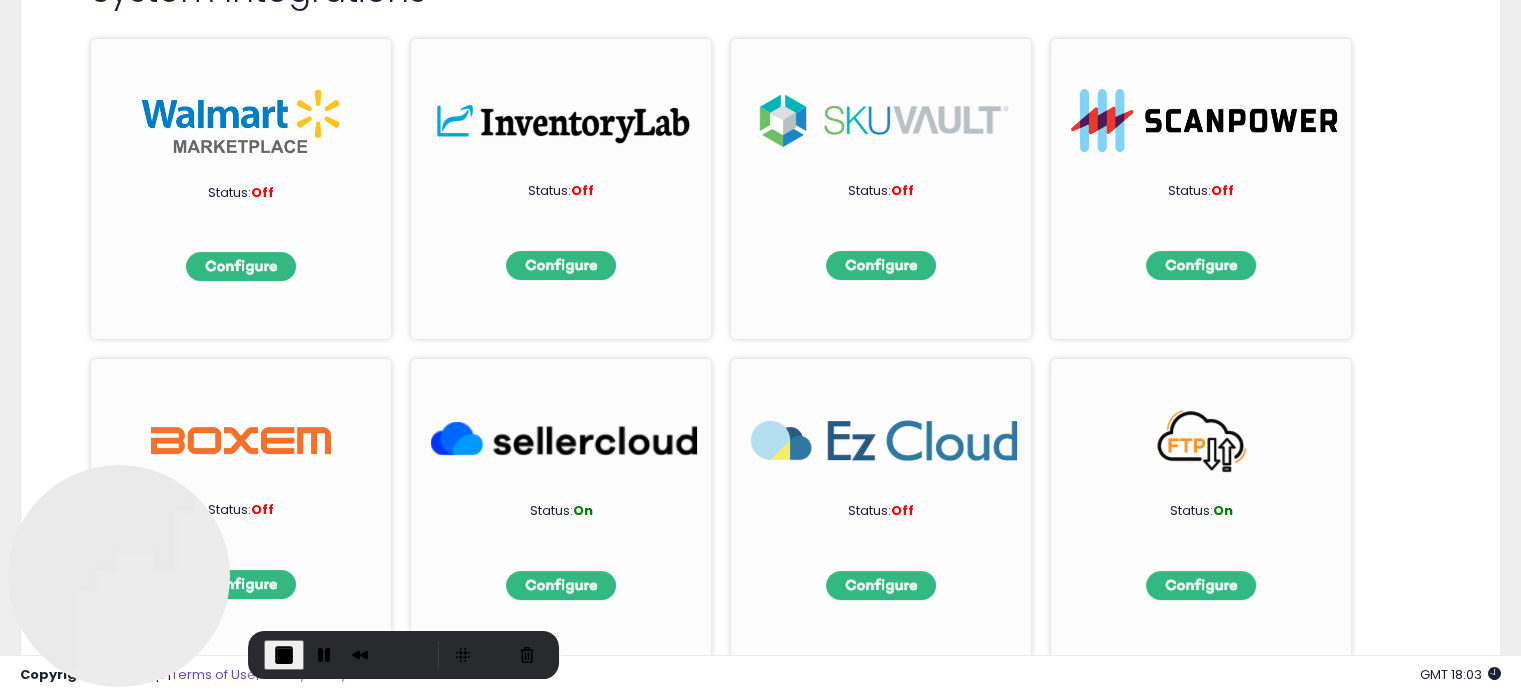 scroll, scrollTop: 394, scrollLeft: 0, axis: vertical 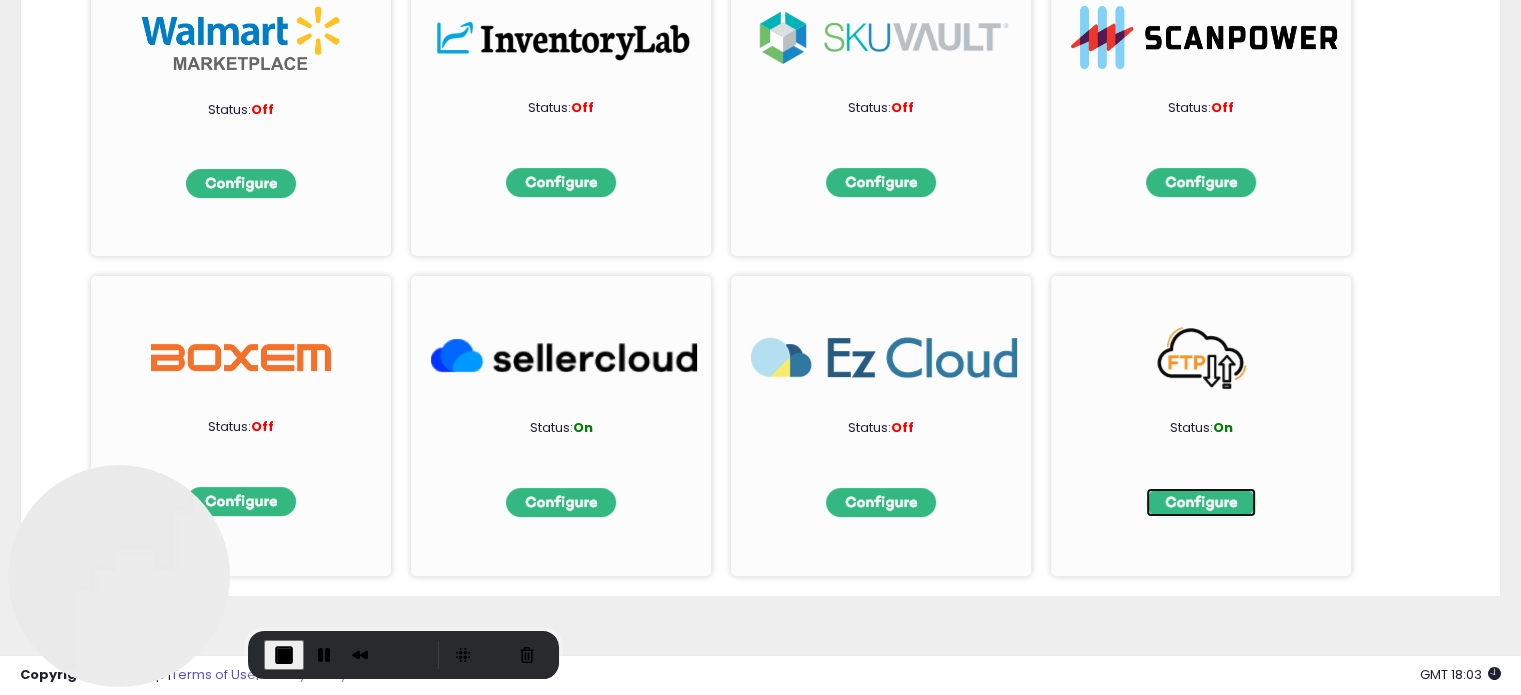 click at bounding box center (1201, 502) 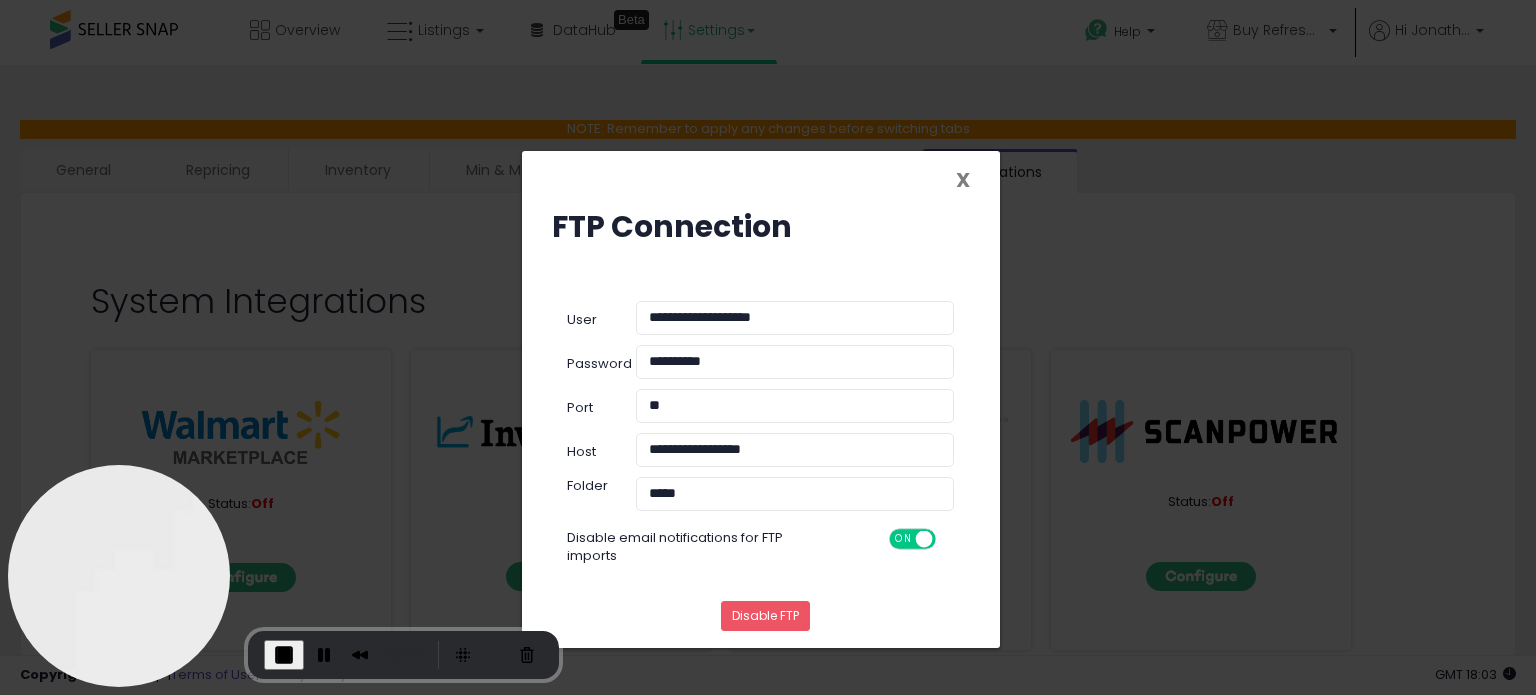click on "X" at bounding box center (963, 180) 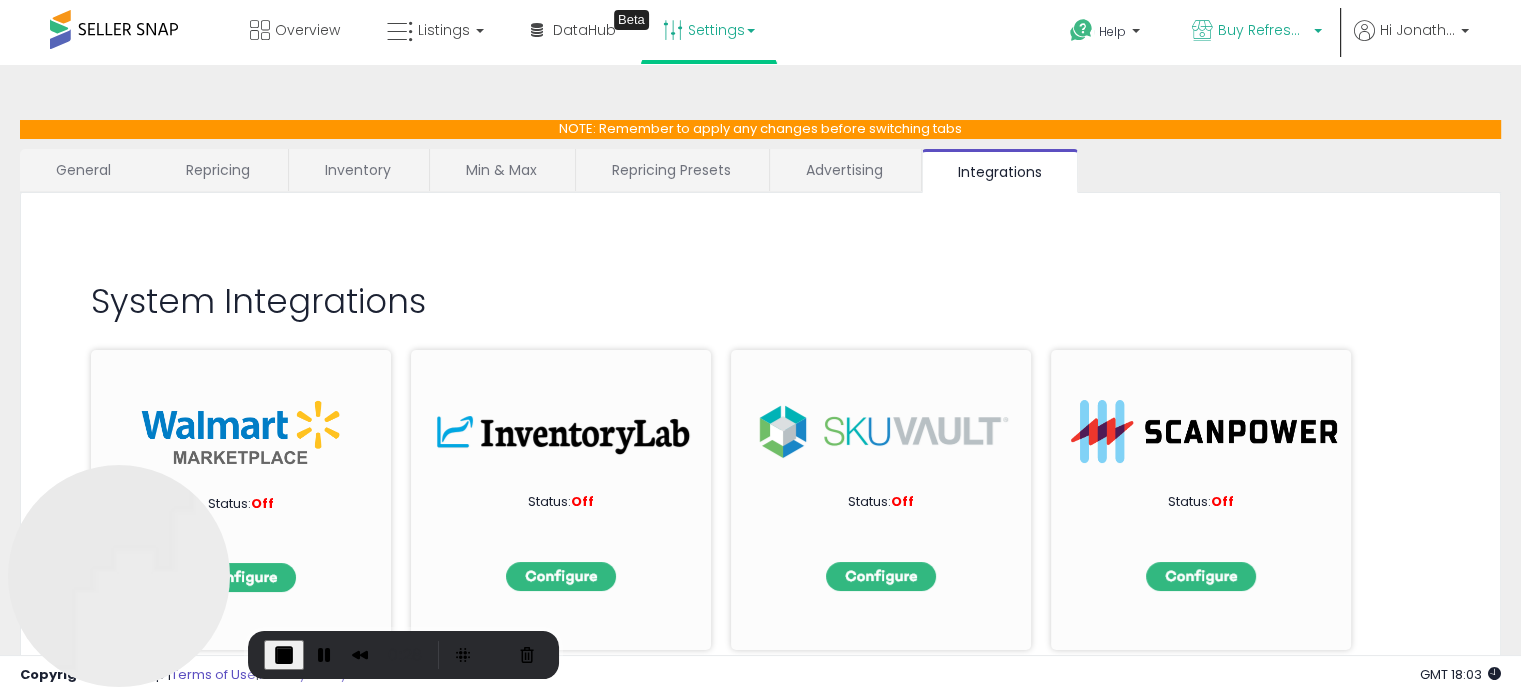 click on "Buy Refreshed" at bounding box center [1257, 32] 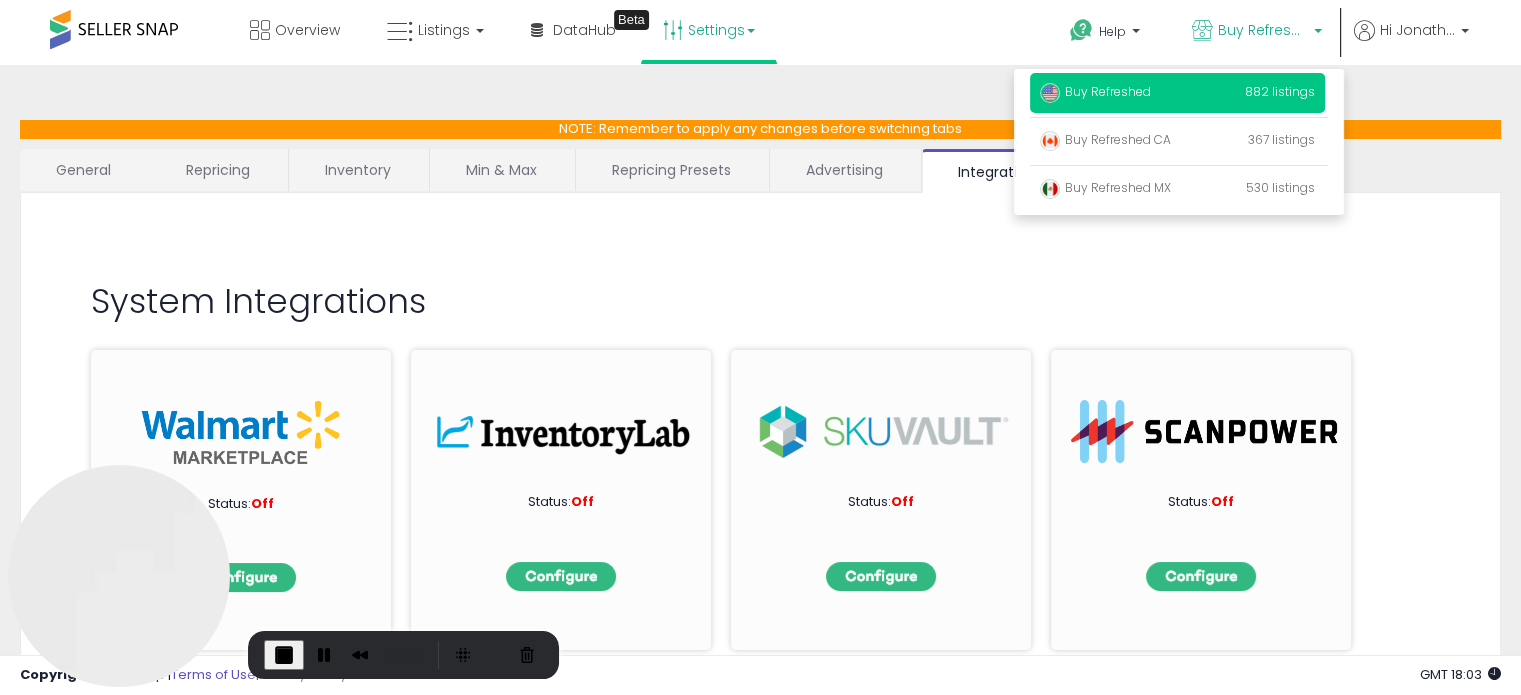 click on "System Integrations" at bounding box center (760, 301) 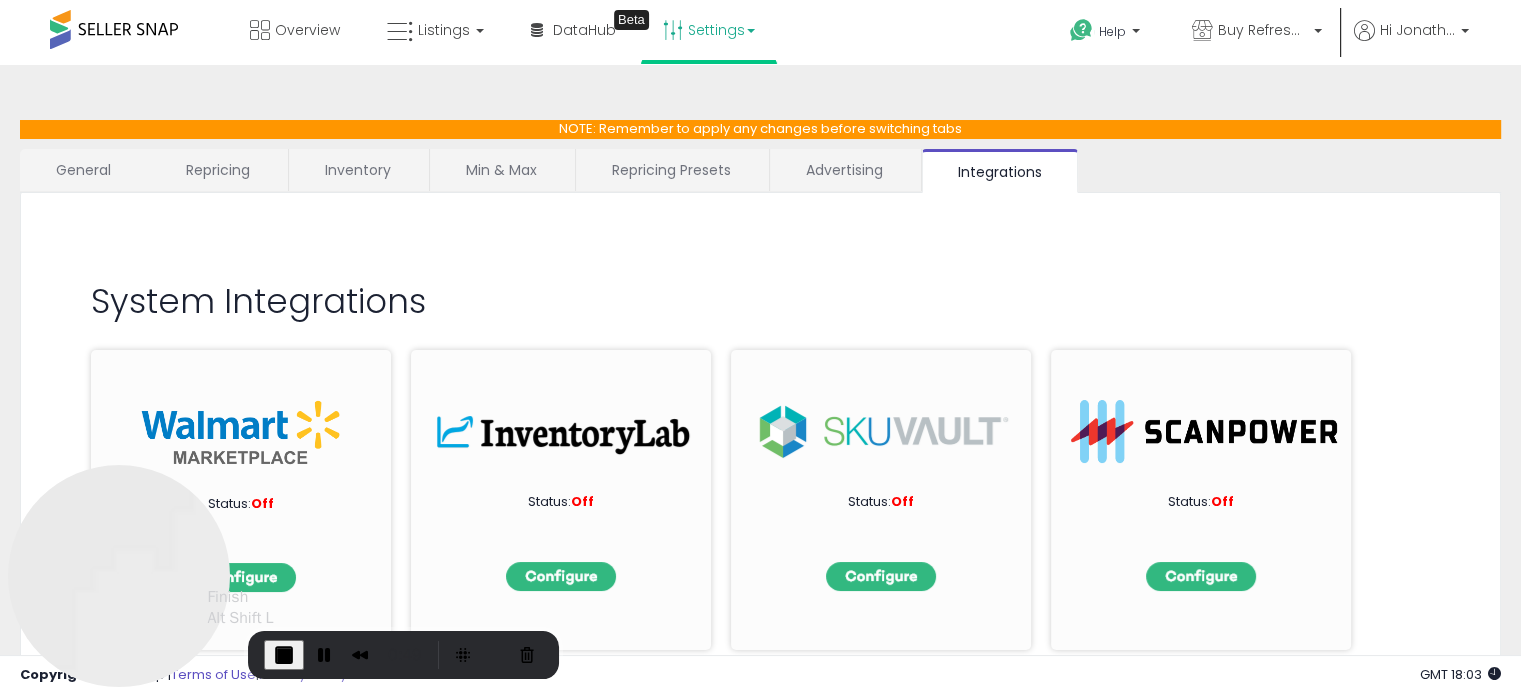 click at bounding box center (284, 655) 